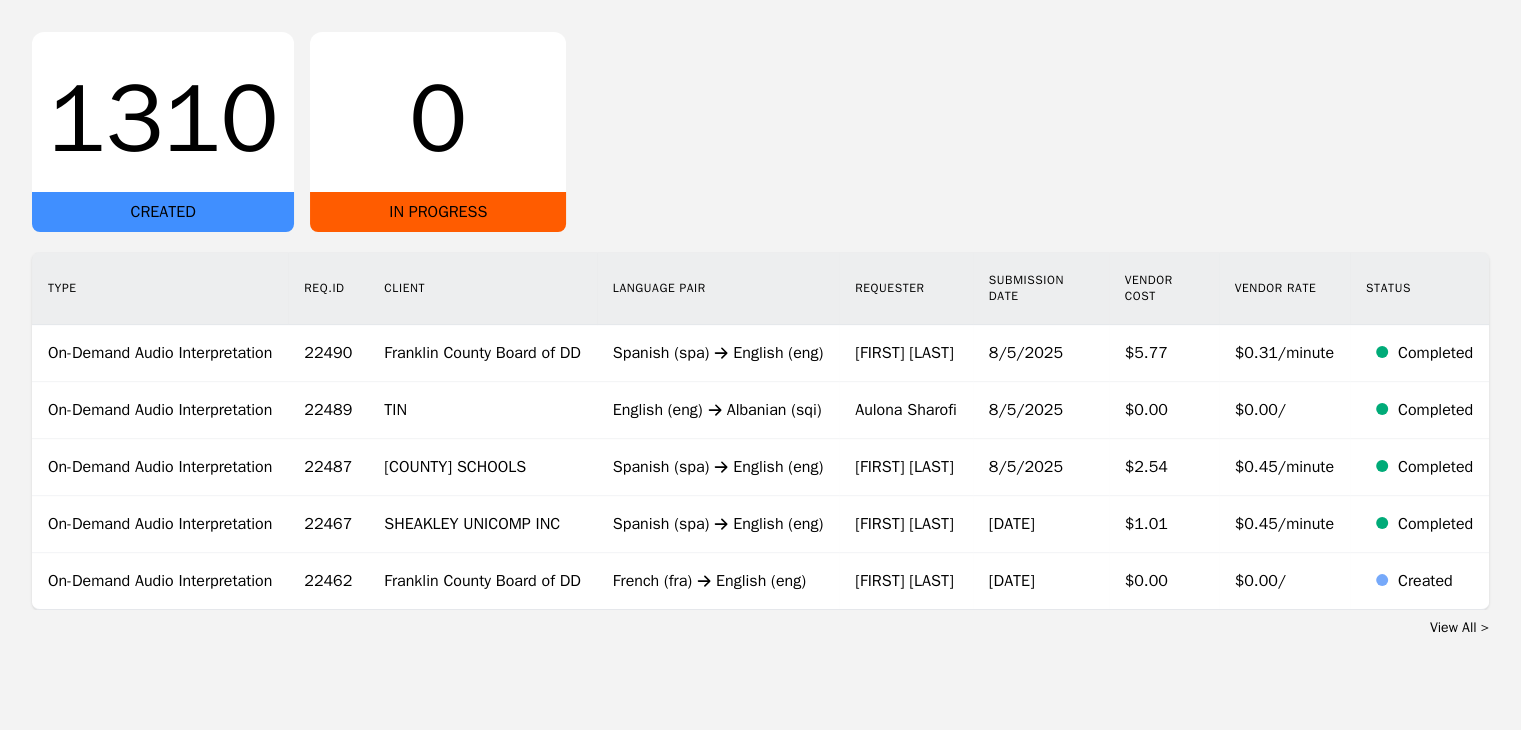 scroll, scrollTop: 359, scrollLeft: 0, axis: vertical 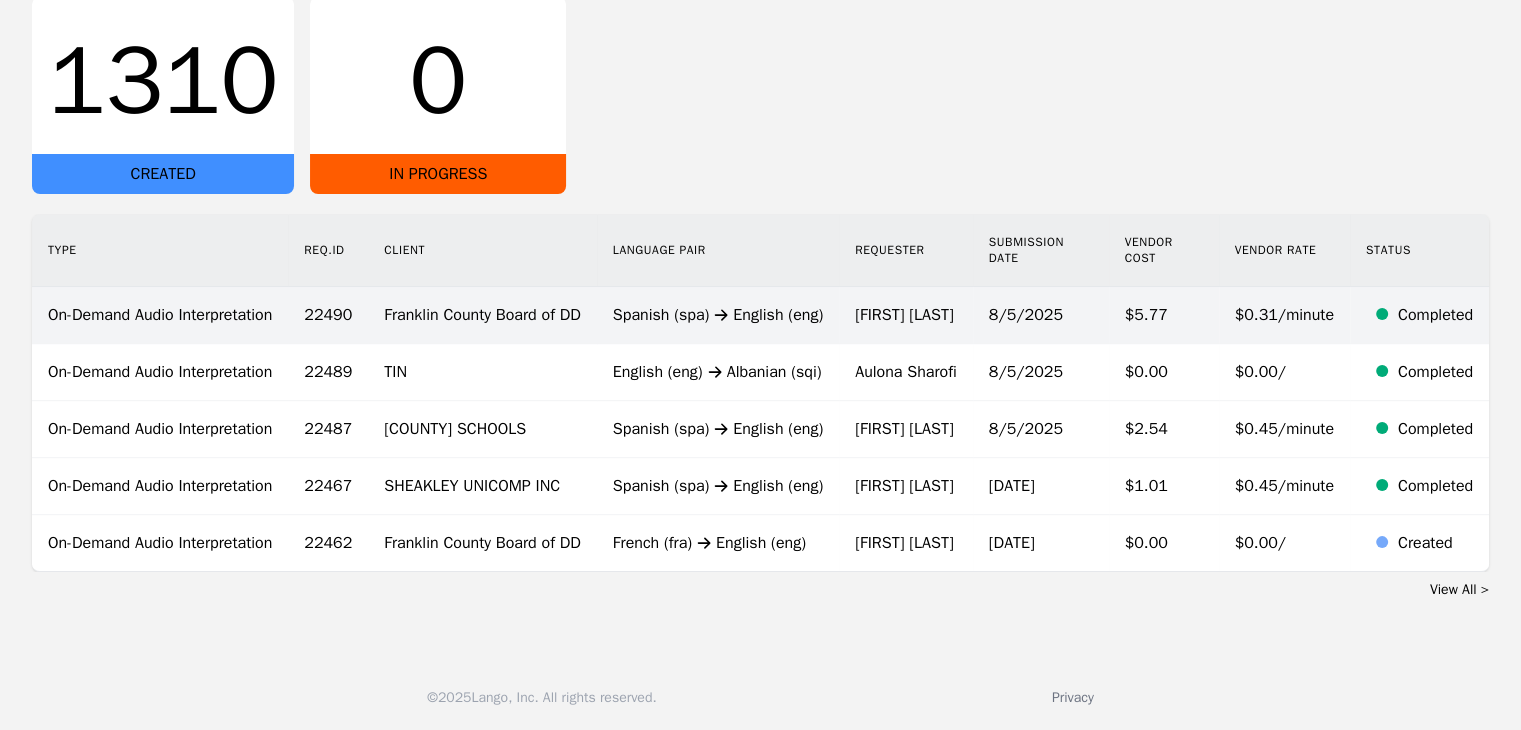 click on "Spanish (spa) English (eng)" at bounding box center [718, 315] 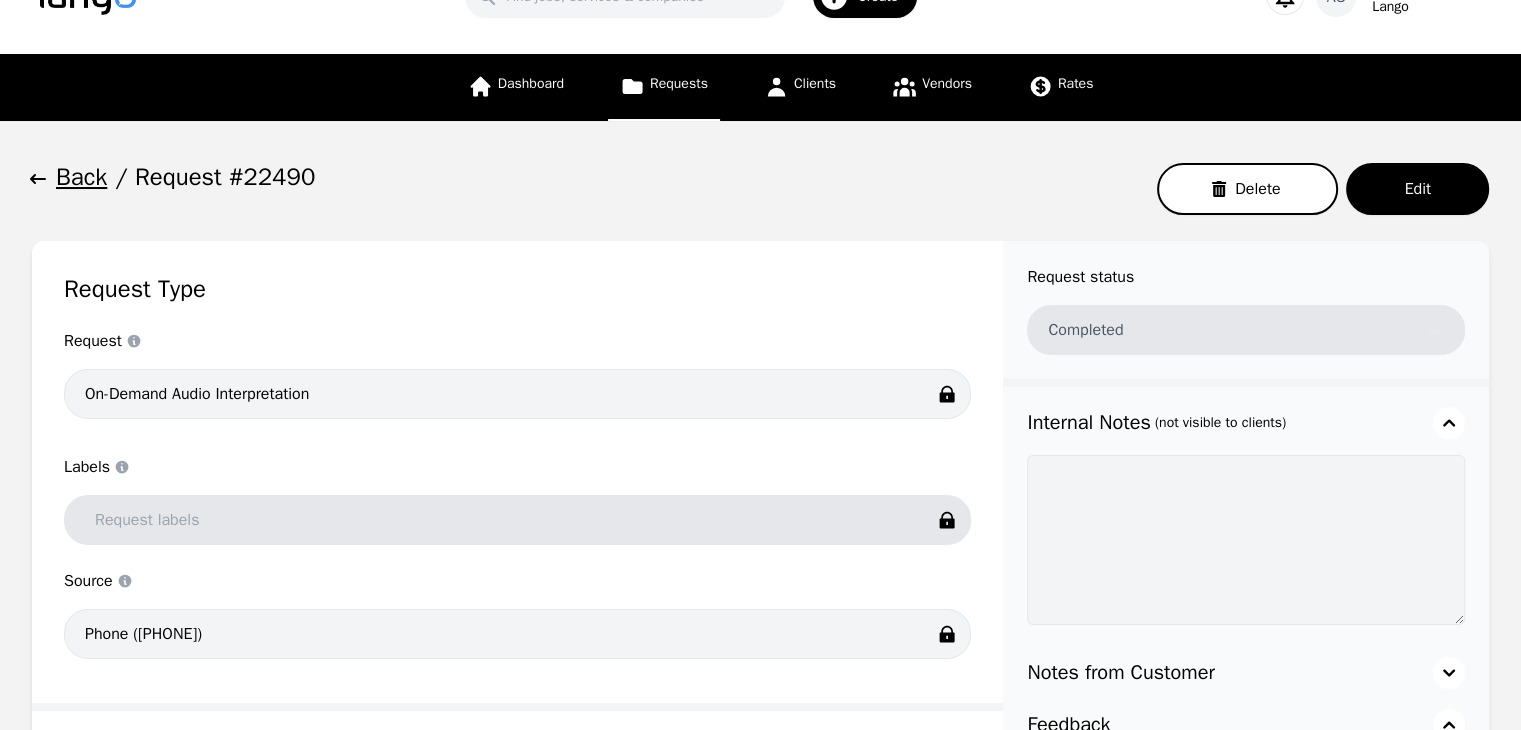 scroll, scrollTop: 0, scrollLeft: 0, axis: both 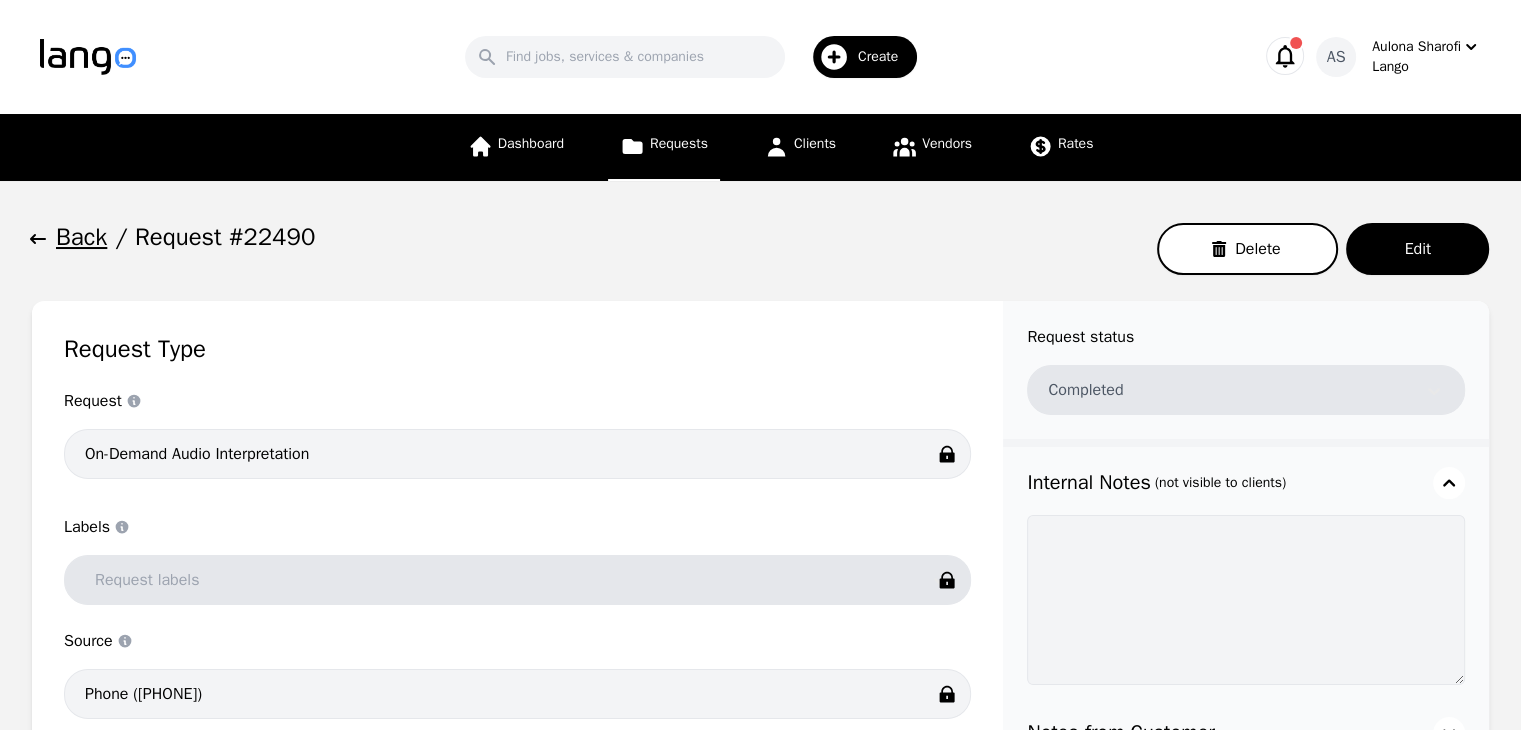 click 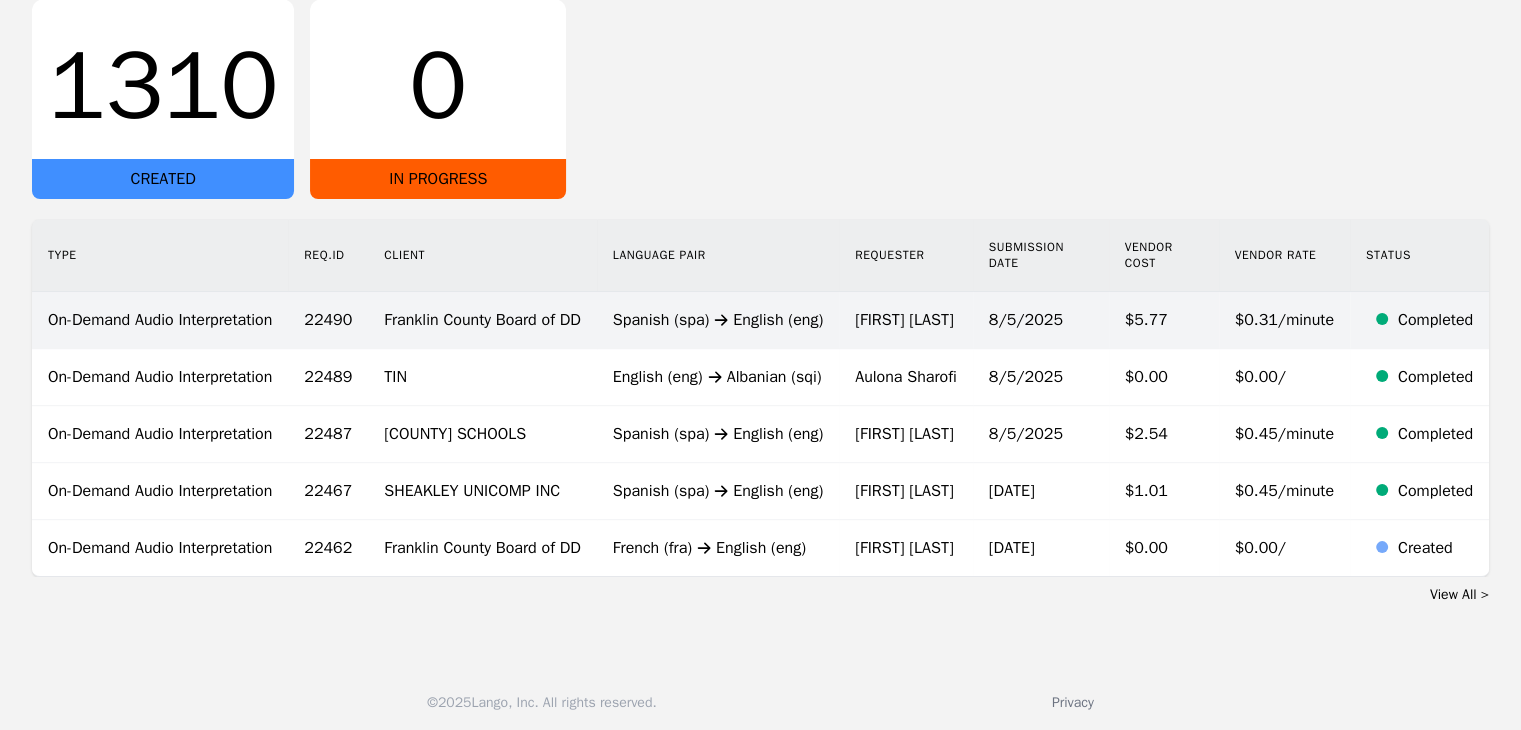 scroll, scrollTop: 359, scrollLeft: 0, axis: vertical 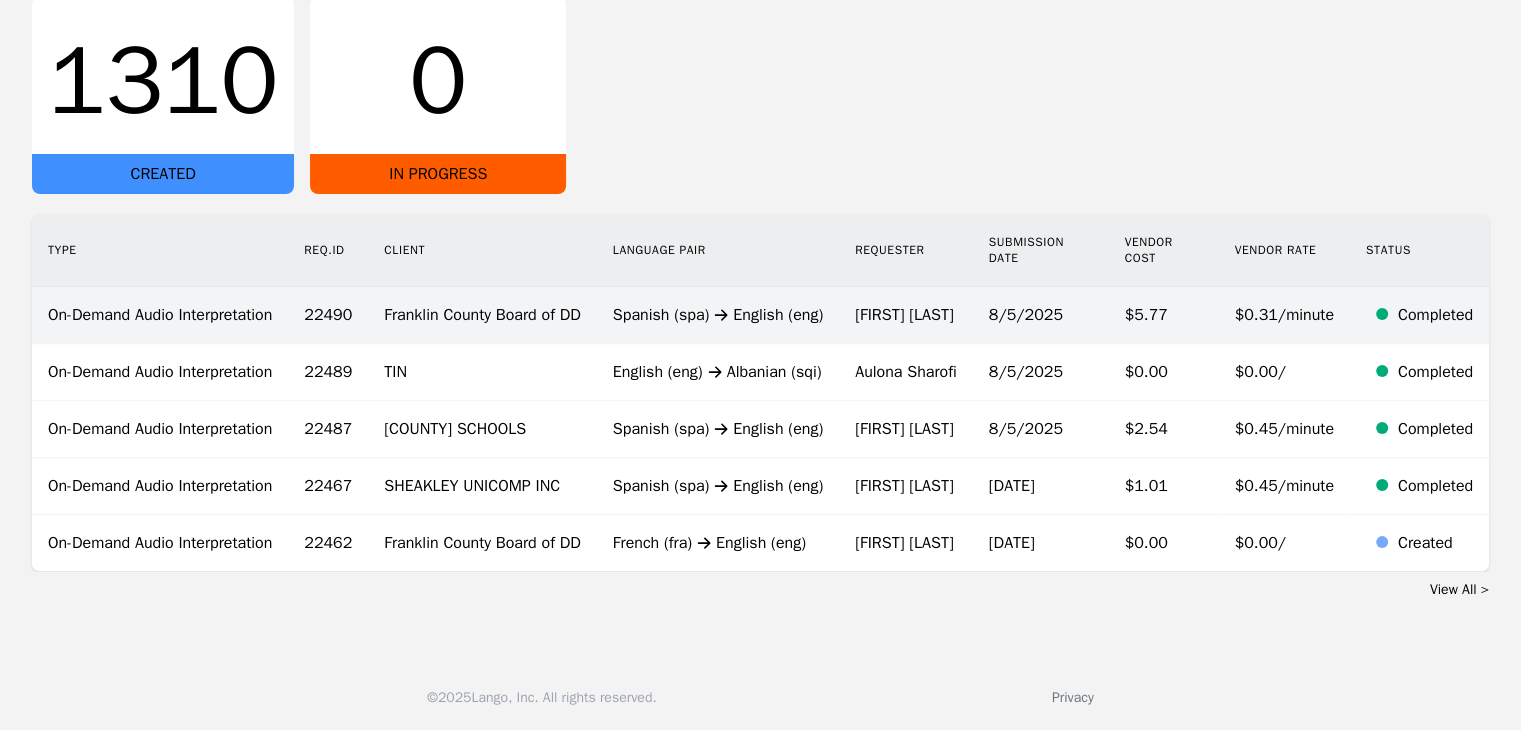 click on "[FIRST] [LAST]" at bounding box center [906, 315] 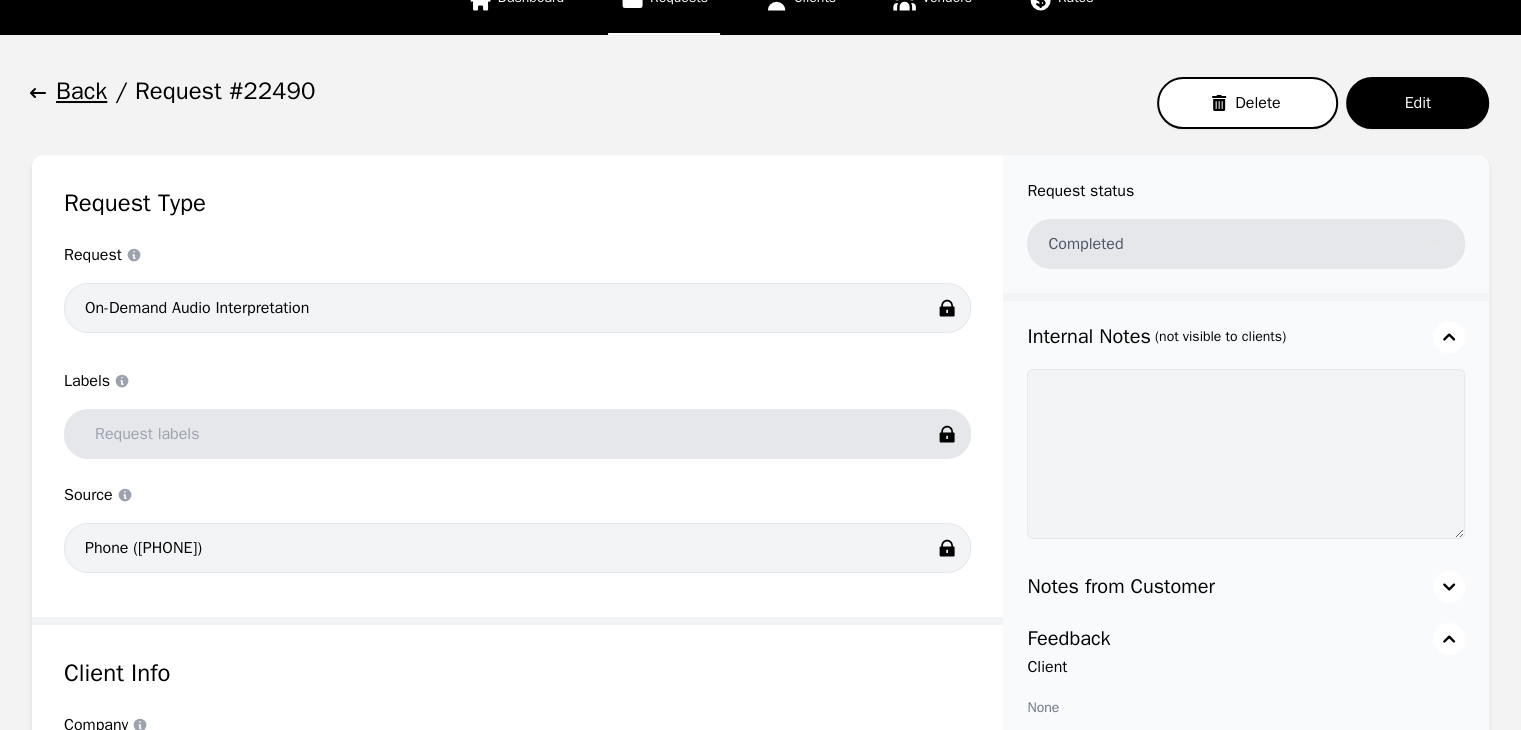 scroll, scrollTop: 0, scrollLeft: 0, axis: both 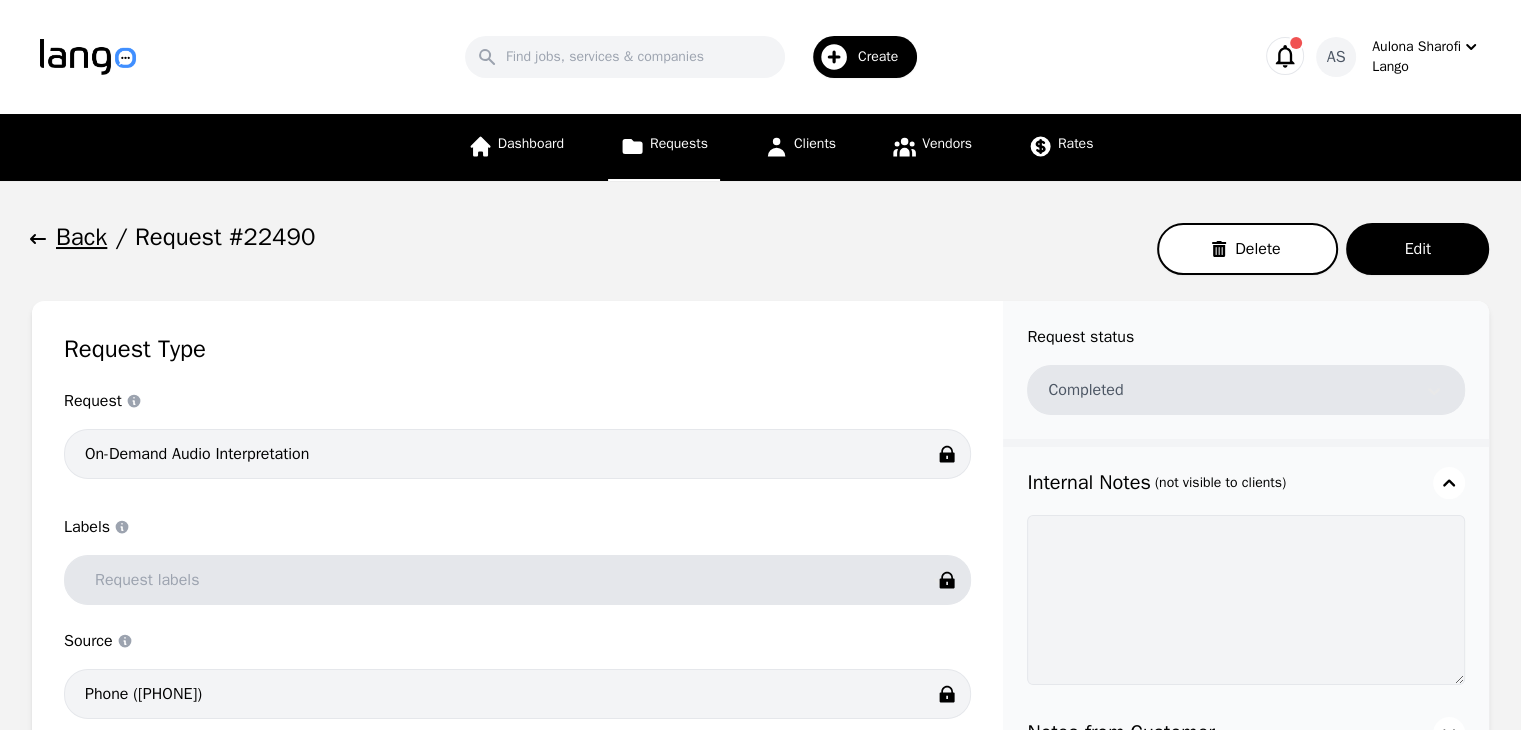 click 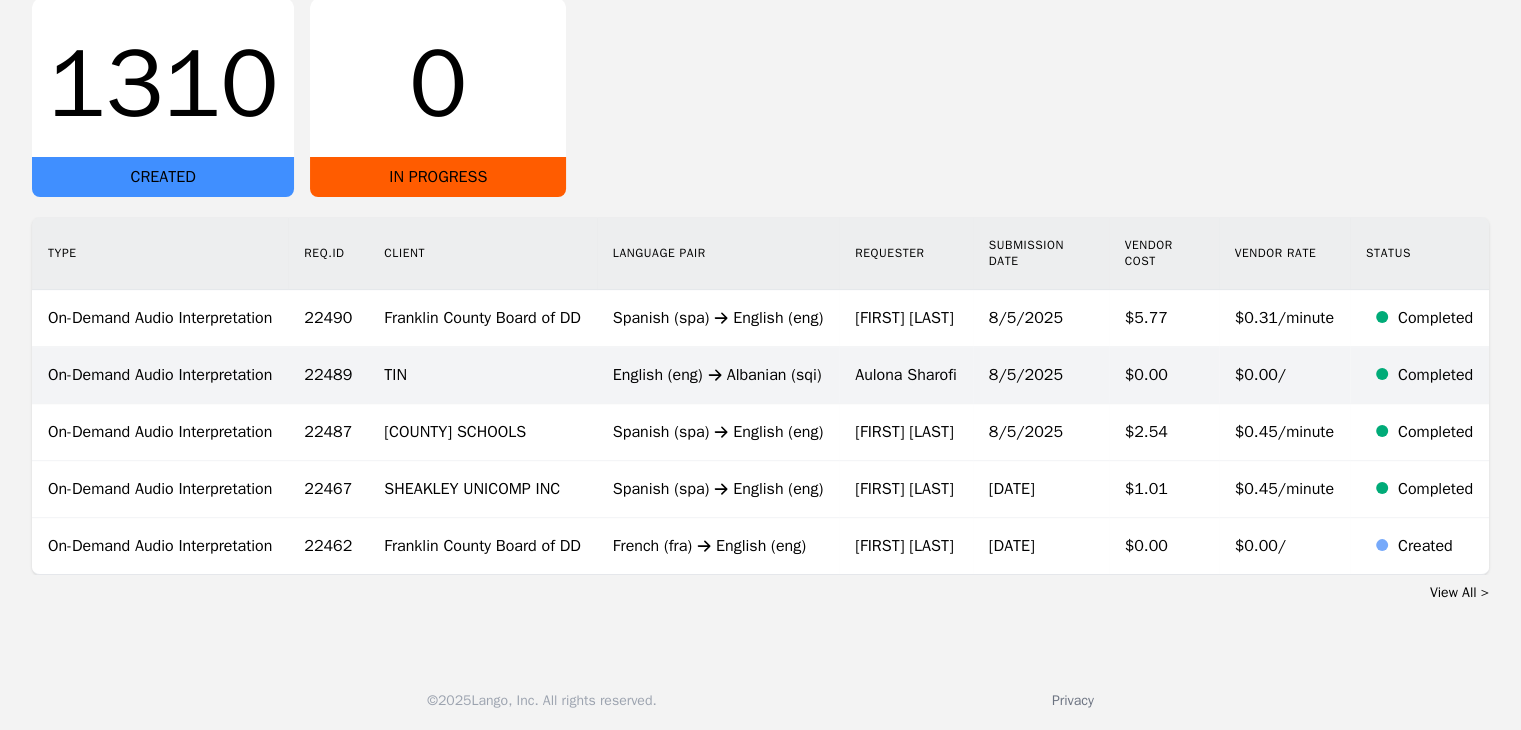 scroll, scrollTop: 359, scrollLeft: 0, axis: vertical 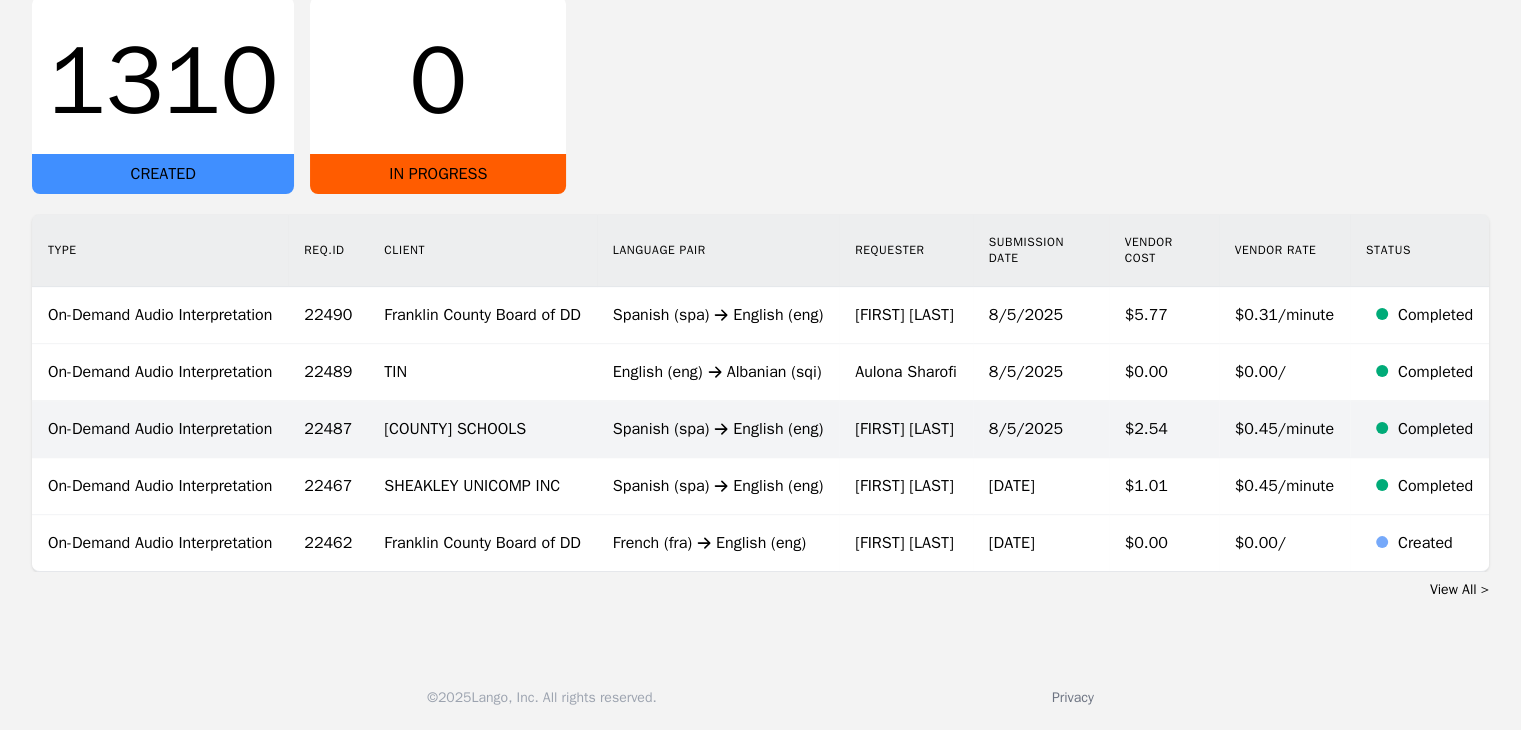 click on "Spanish (spa) English (eng)" at bounding box center (718, 429) 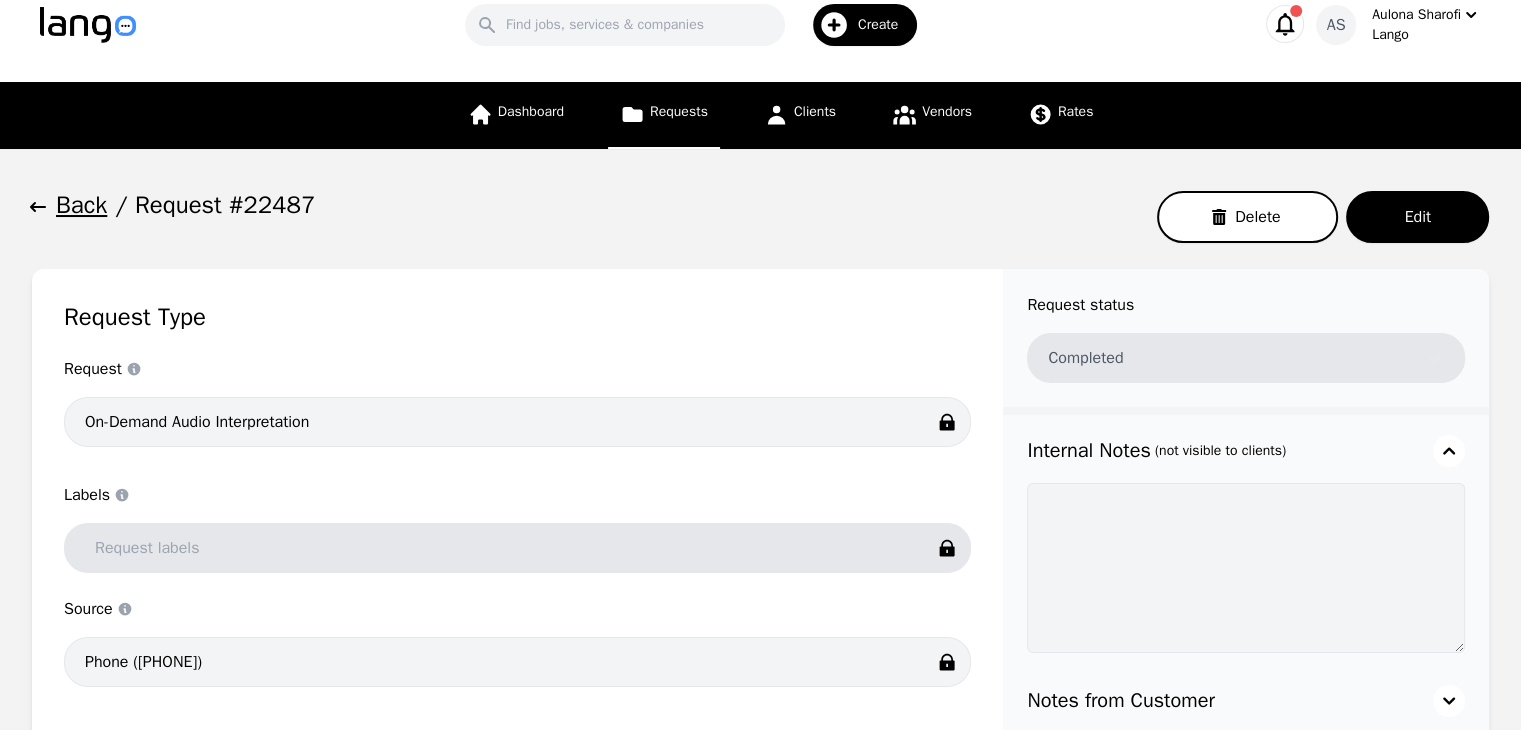 scroll, scrollTop: 0, scrollLeft: 0, axis: both 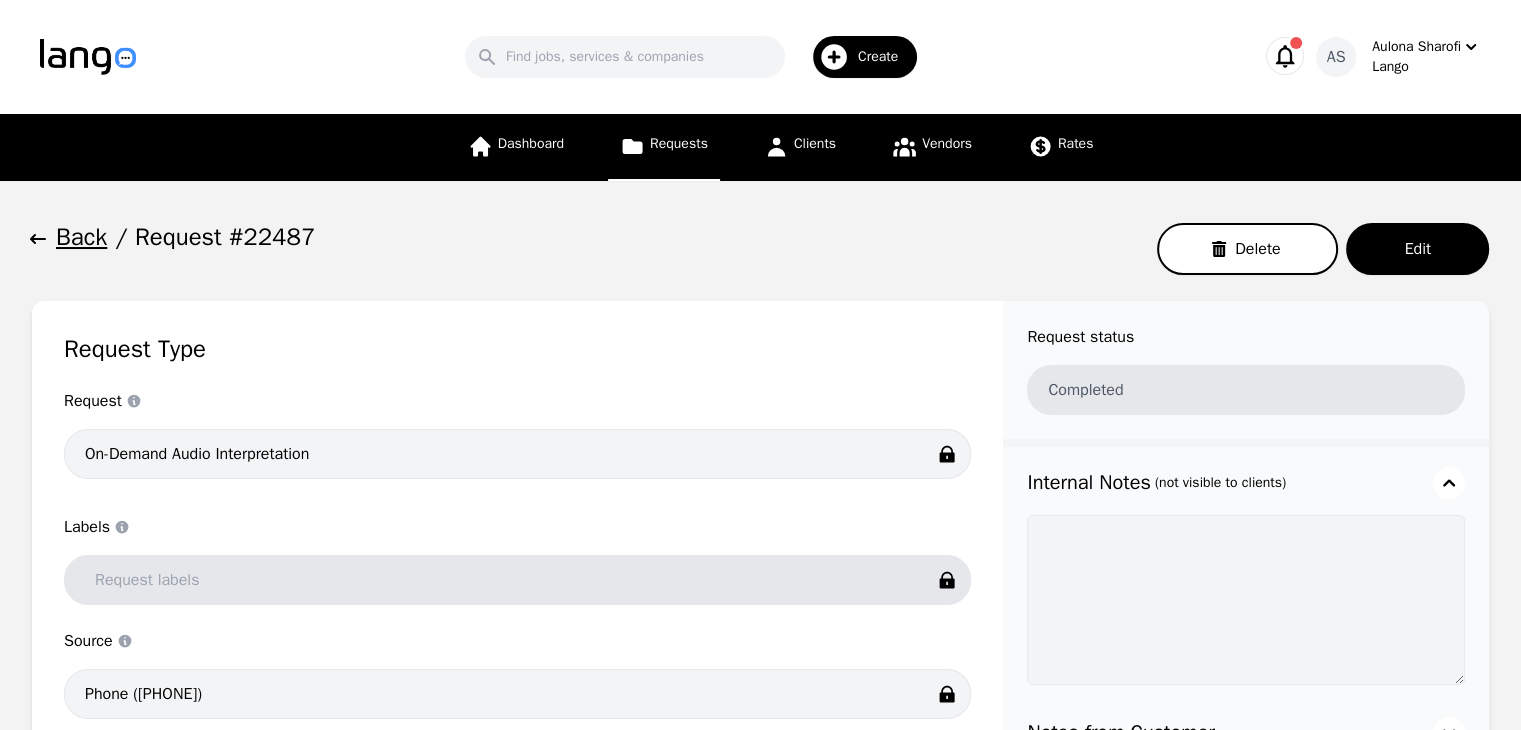 click 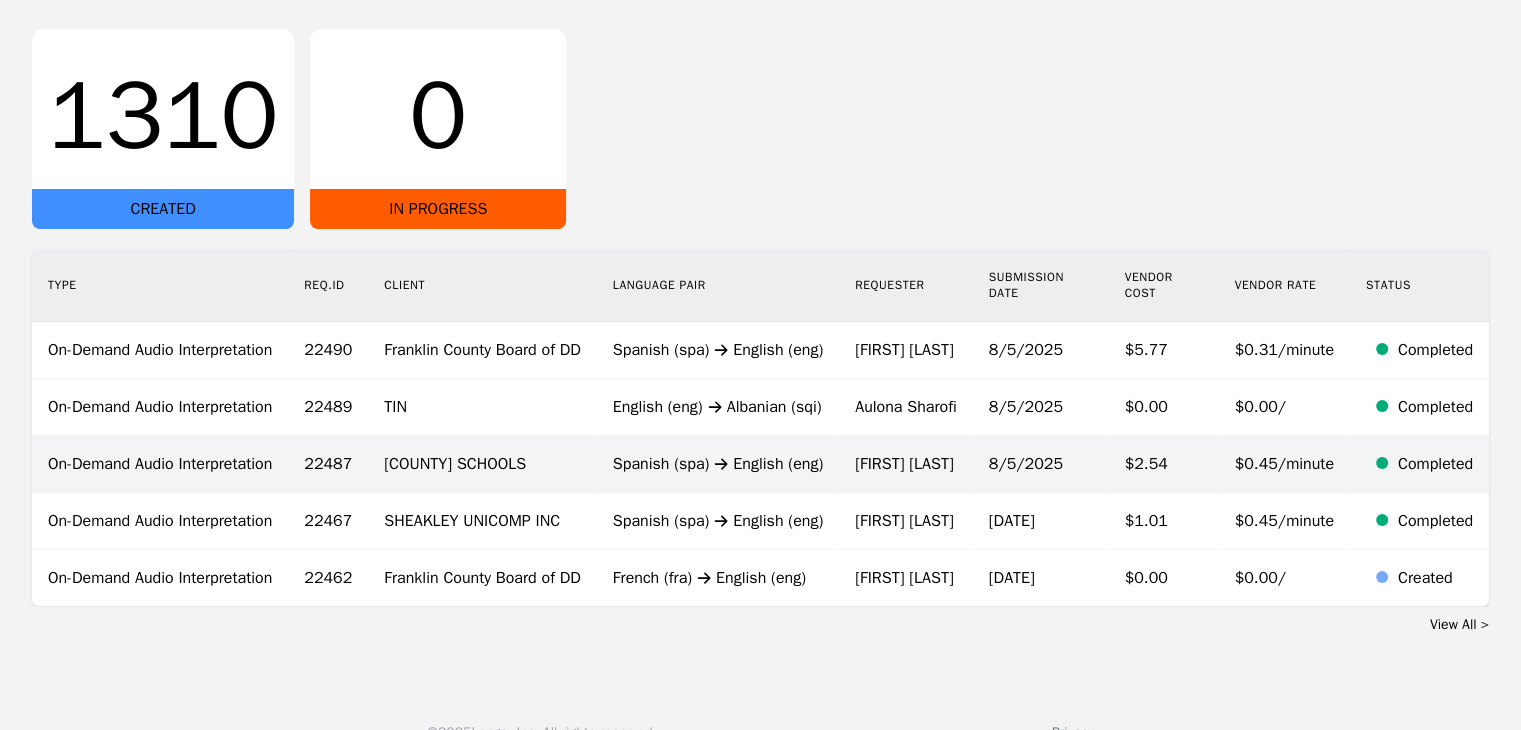 scroll, scrollTop: 359, scrollLeft: 0, axis: vertical 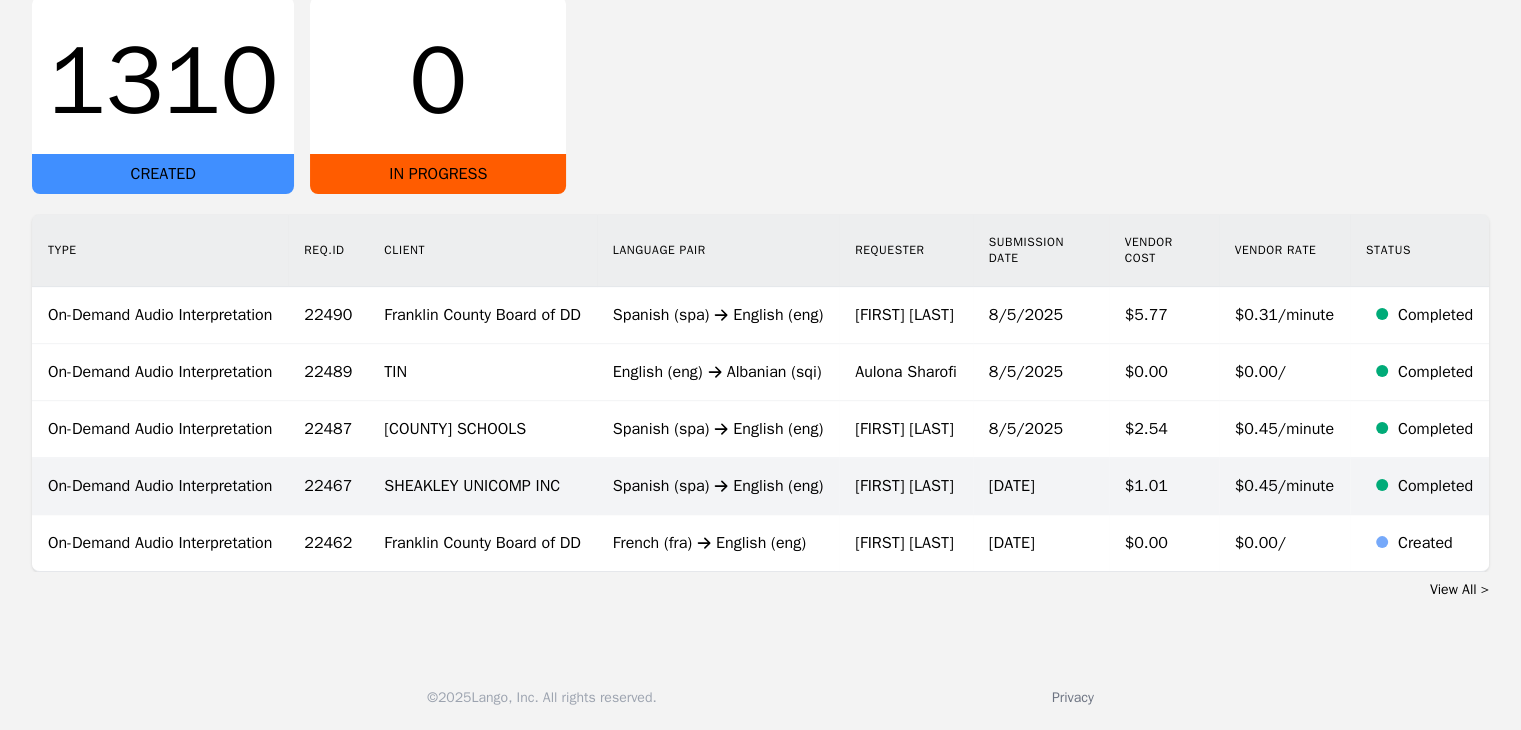 click on "[FIRST] [LAST]" at bounding box center (906, 486) 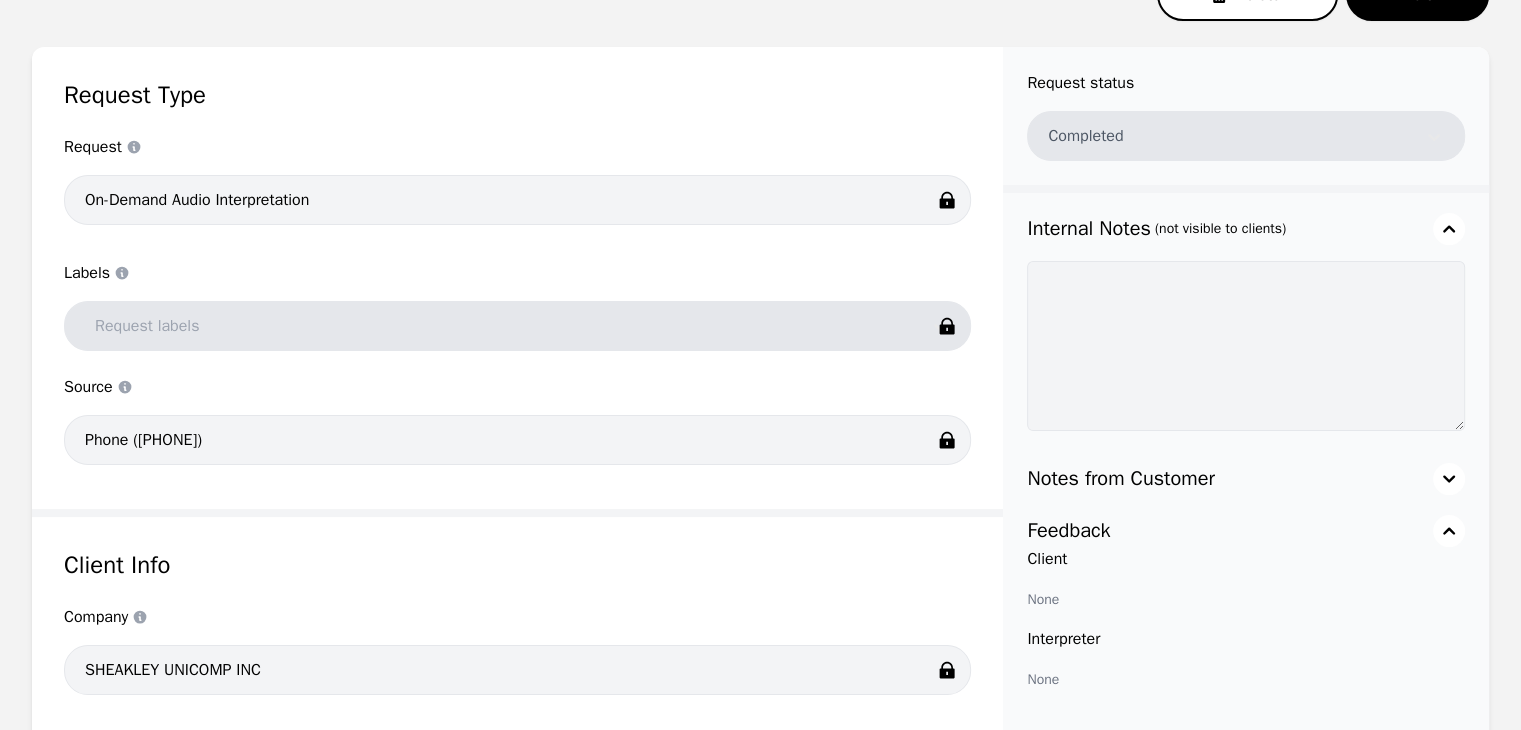 scroll, scrollTop: 0, scrollLeft: 0, axis: both 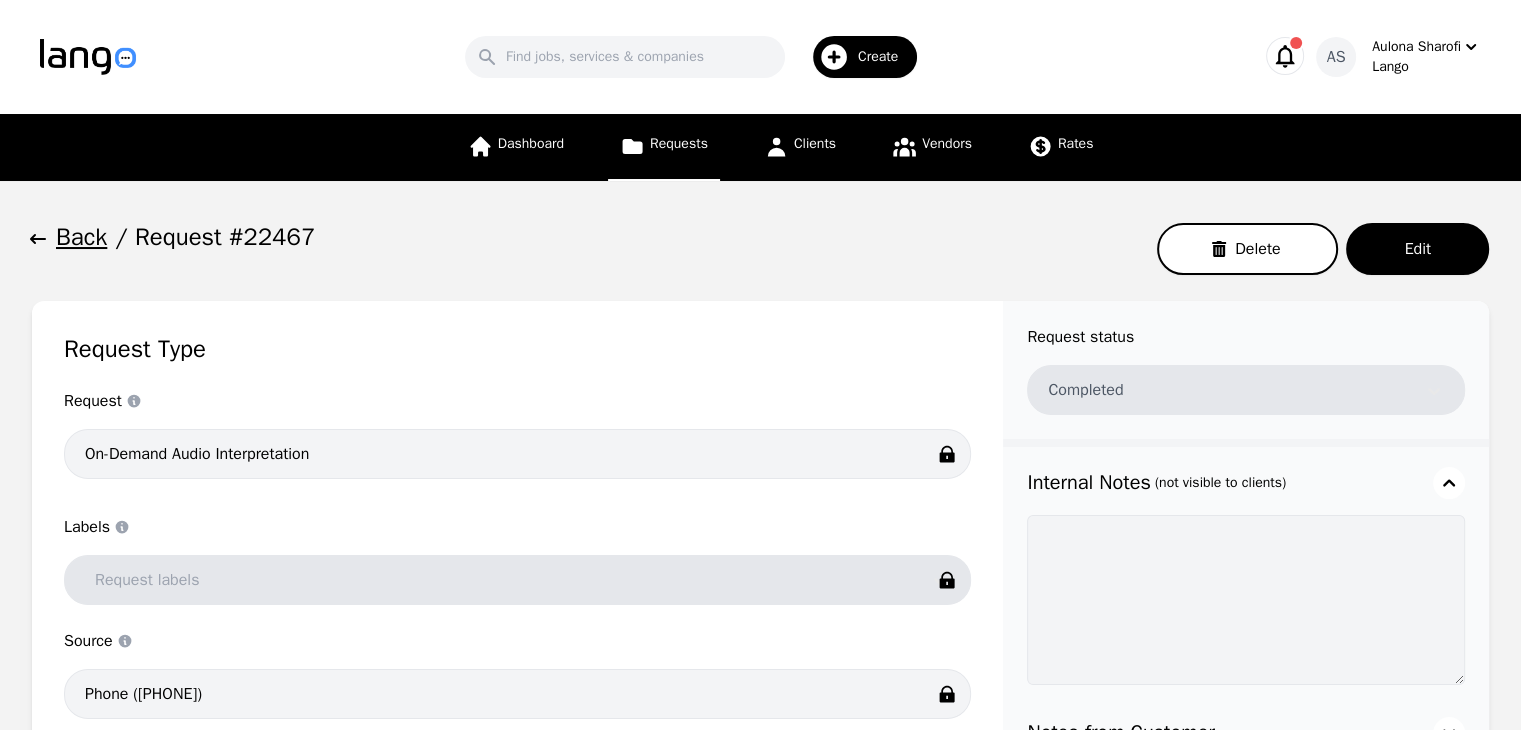 click at bounding box center (38, 237) 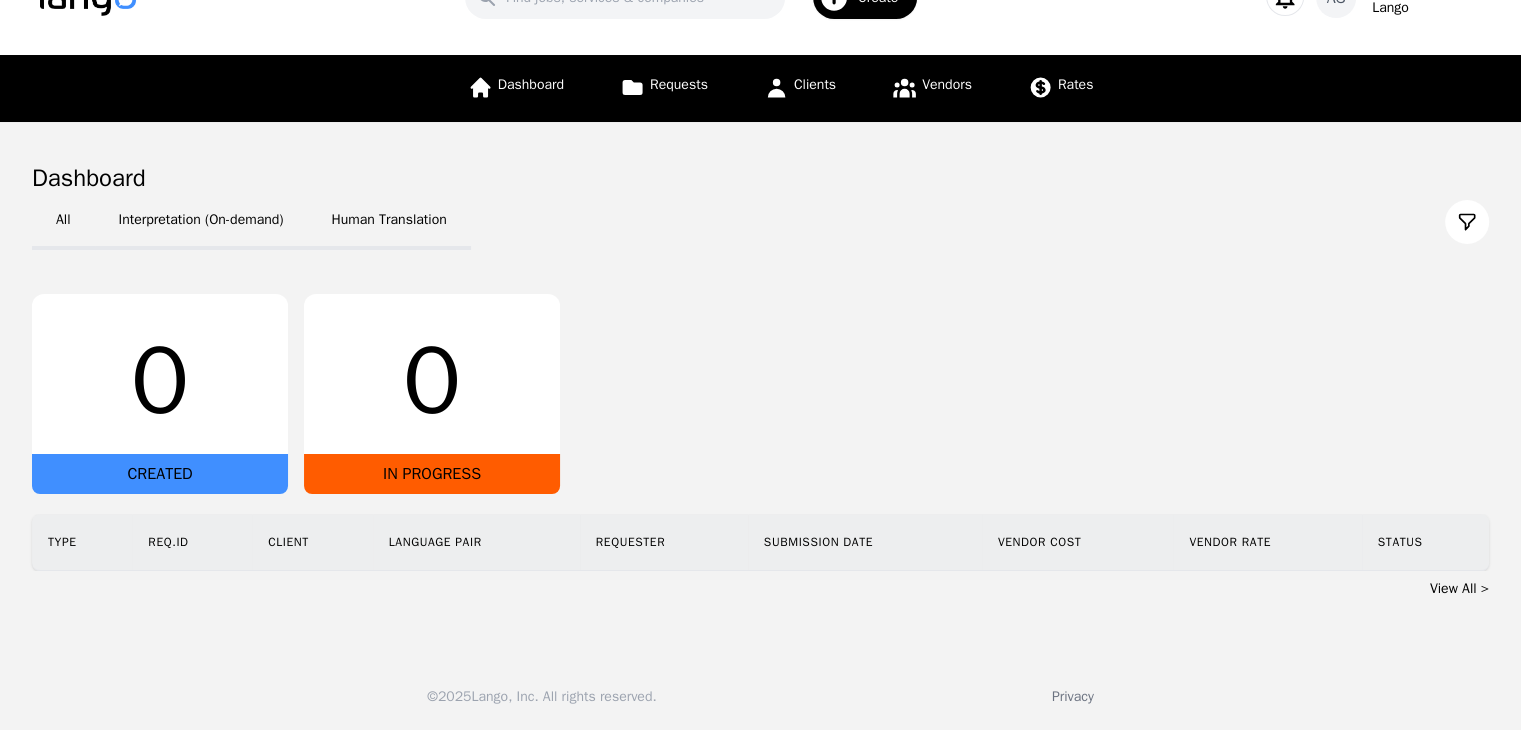scroll, scrollTop: 68, scrollLeft: 0, axis: vertical 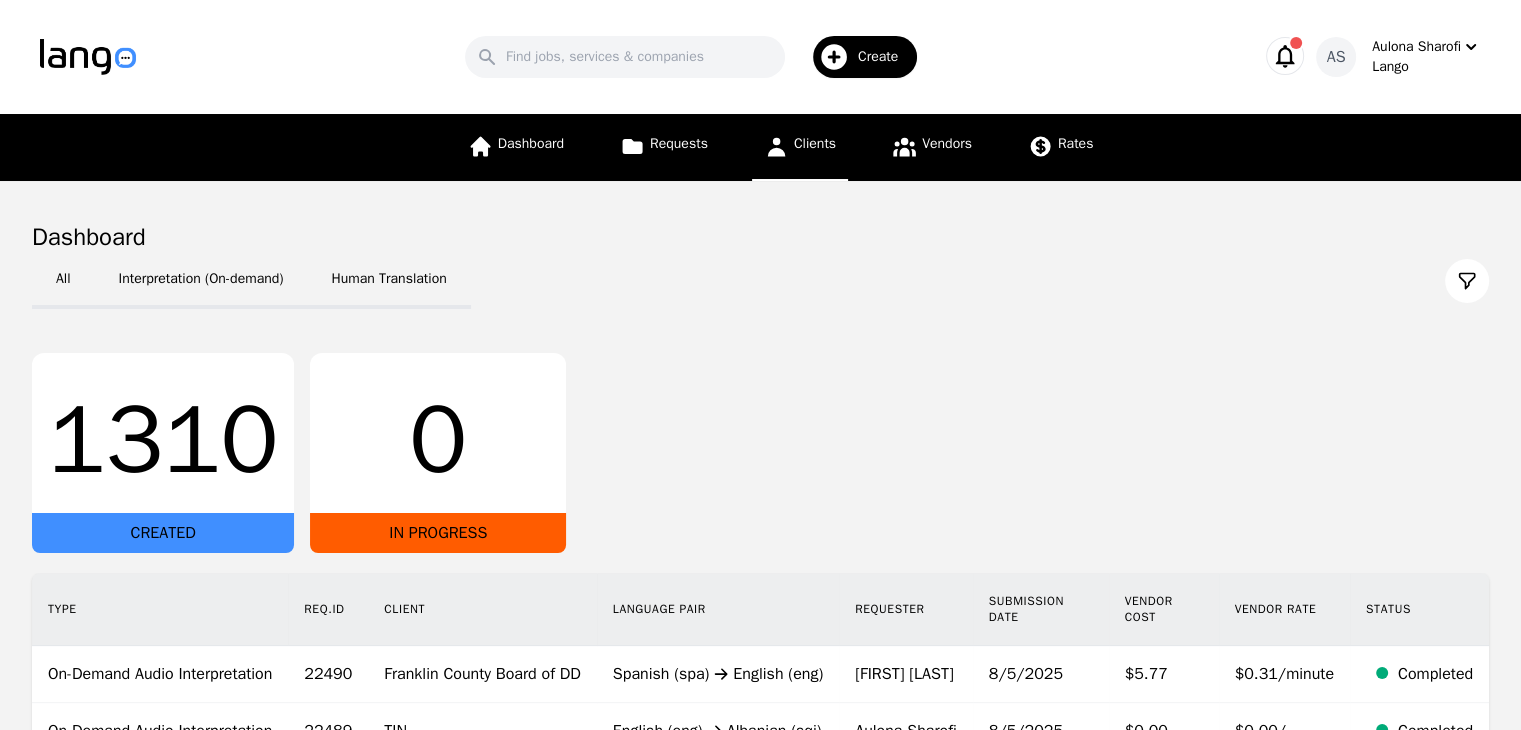 click on "Clients" at bounding box center (815, 143) 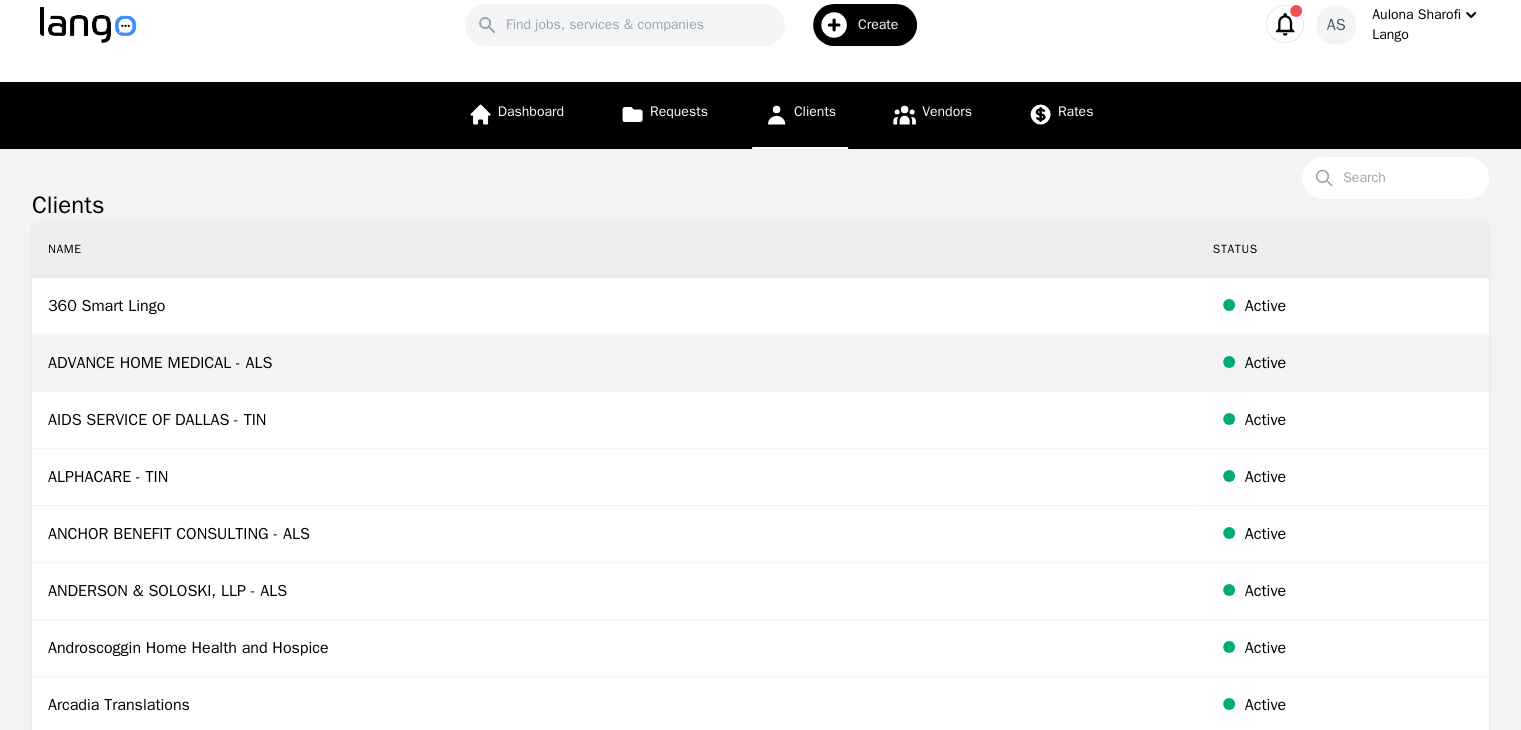 scroll, scrollTop: 0, scrollLeft: 0, axis: both 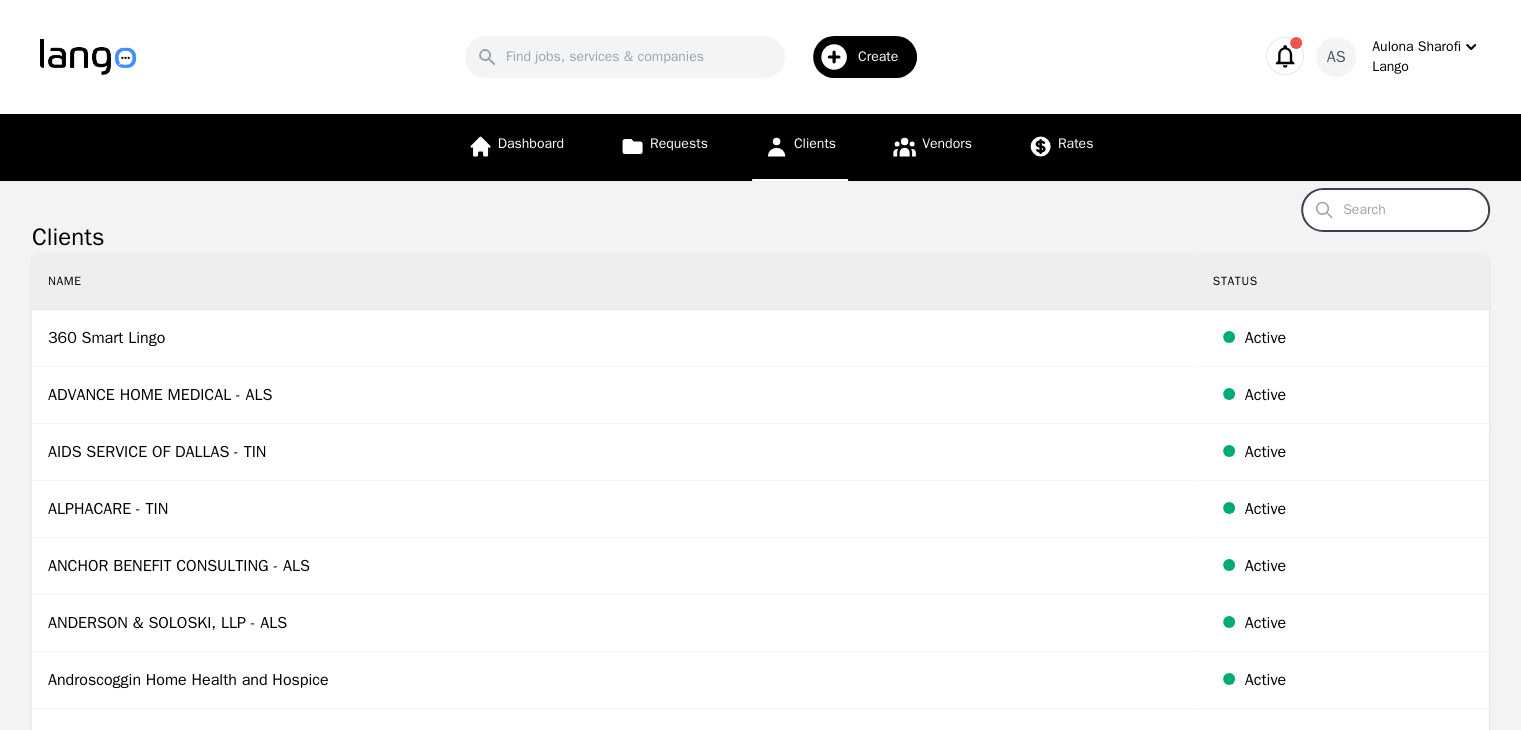 click on "Search" at bounding box center [1395, 210] 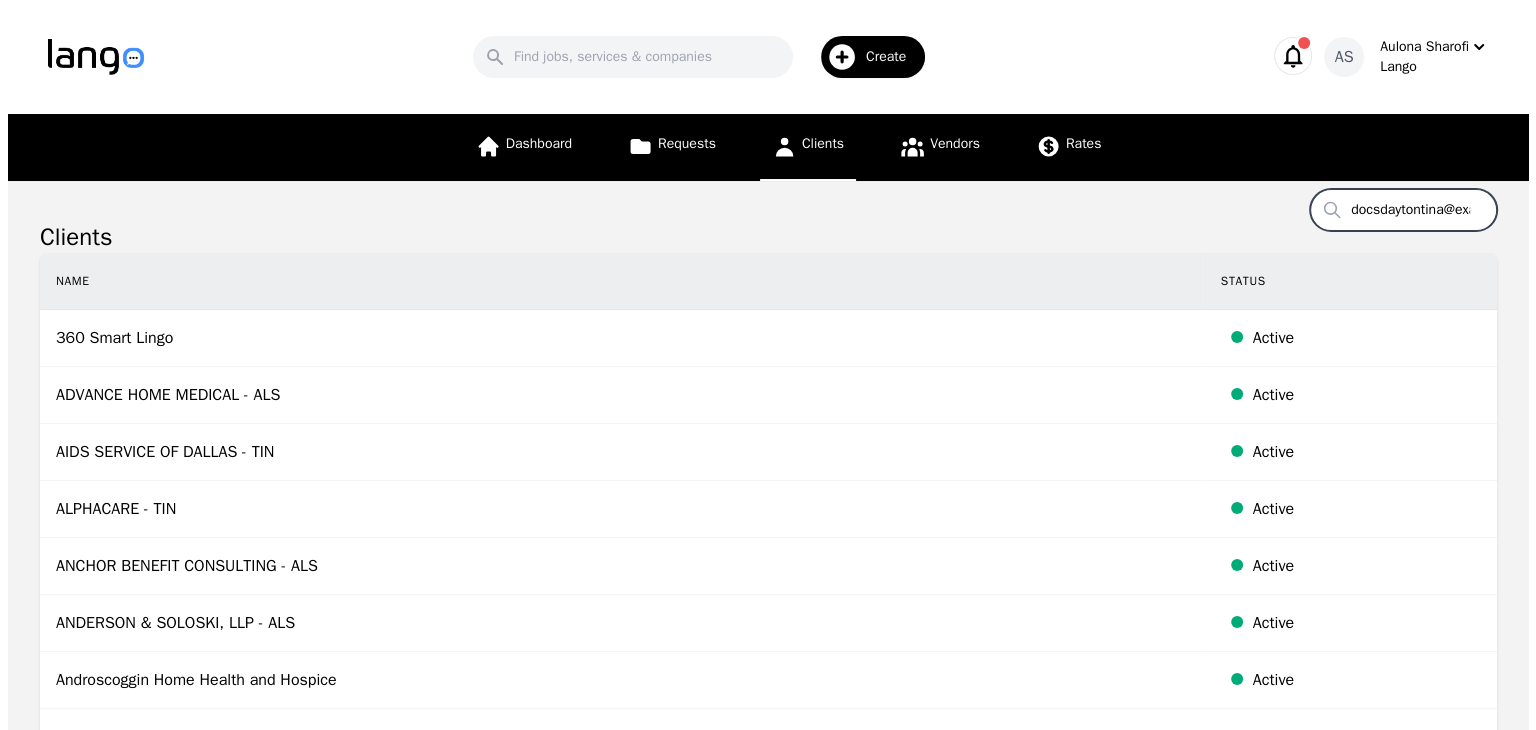 scroll, scrollTop: 0, scrollLeft: 28, axis: horizontal 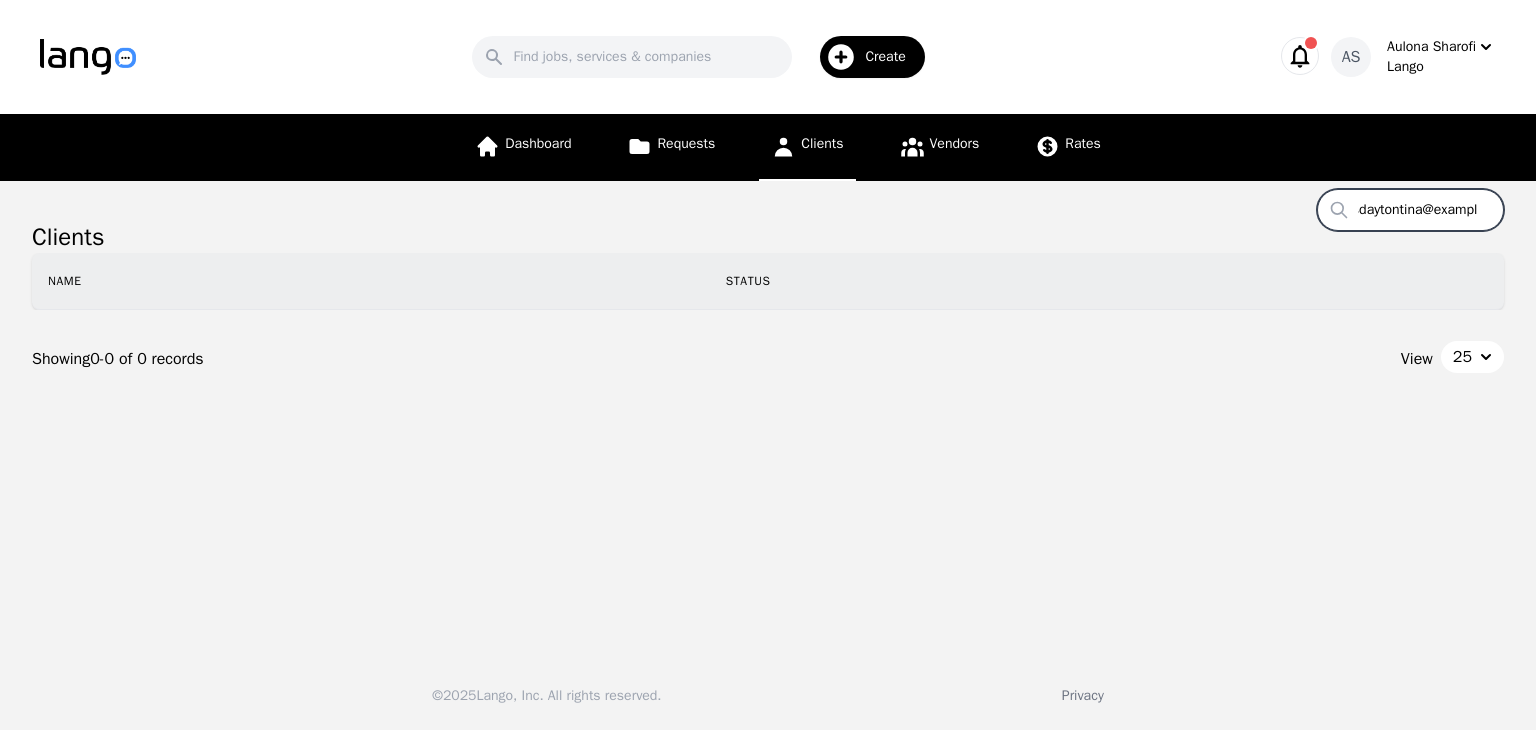 drag, startPoint x: 1324, startPoint y: 215, endPoint x: 1471, endPoint y: 219, distance: 147.05441 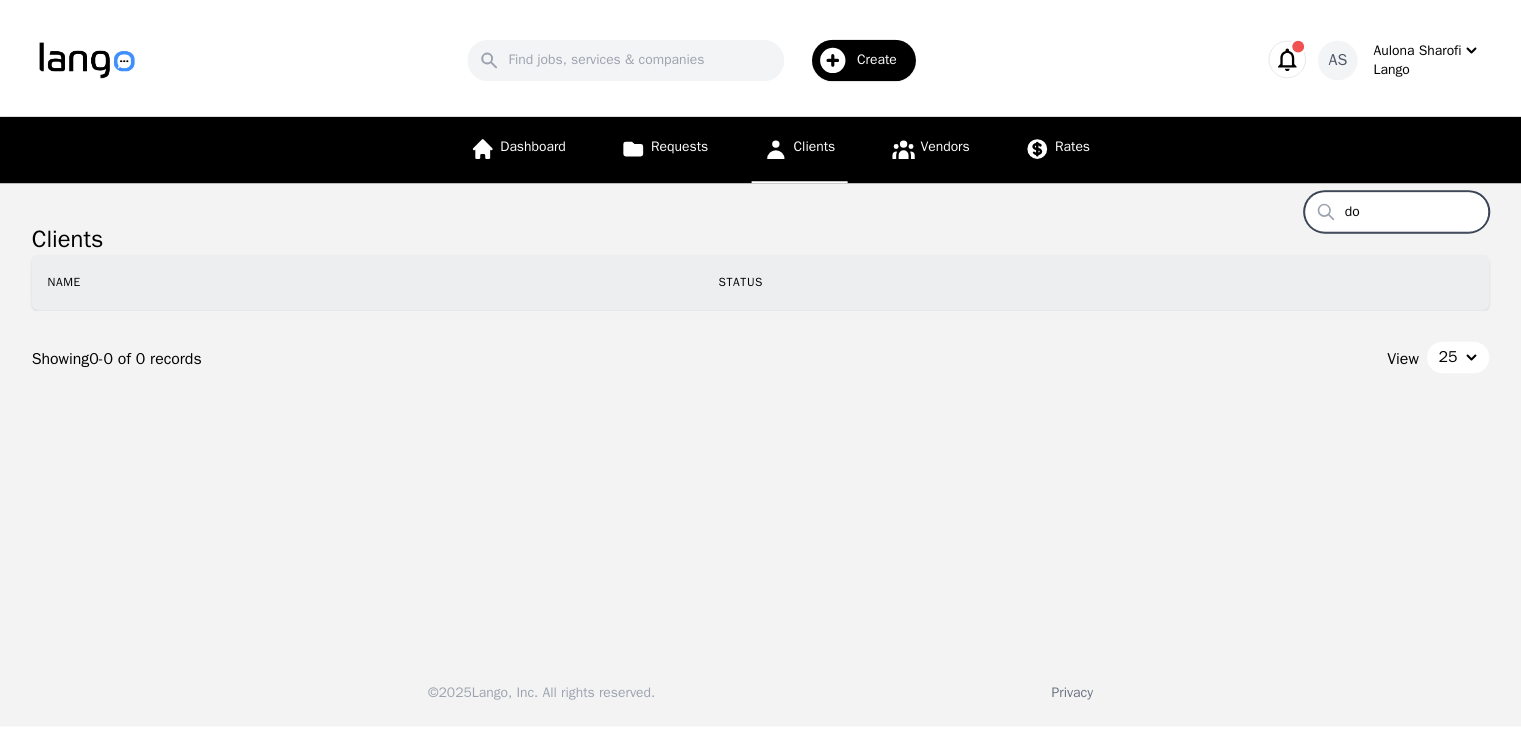 scroll, scrollTop: 0, scrollLeft: 0, axis: both 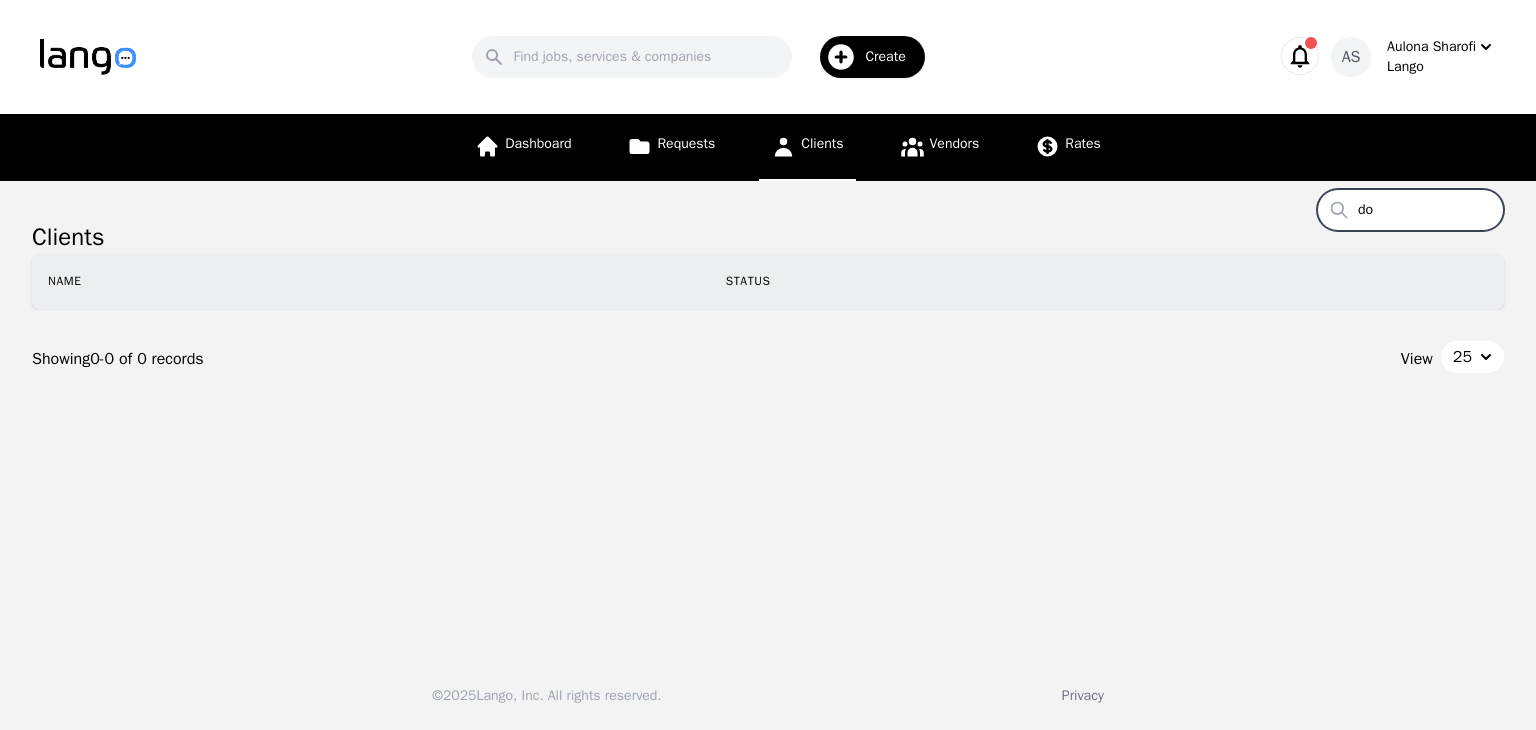 type on "d" 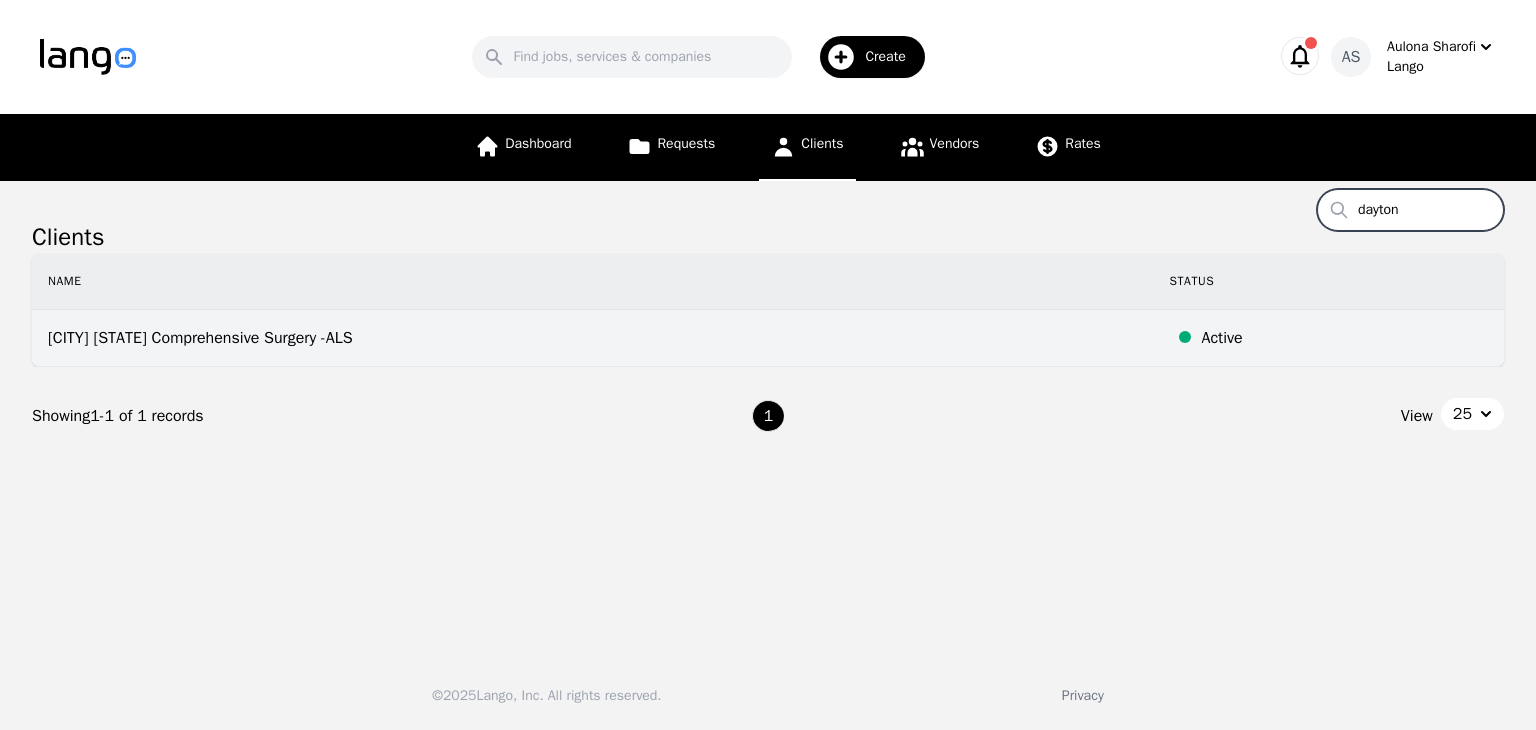 type on "dayton" 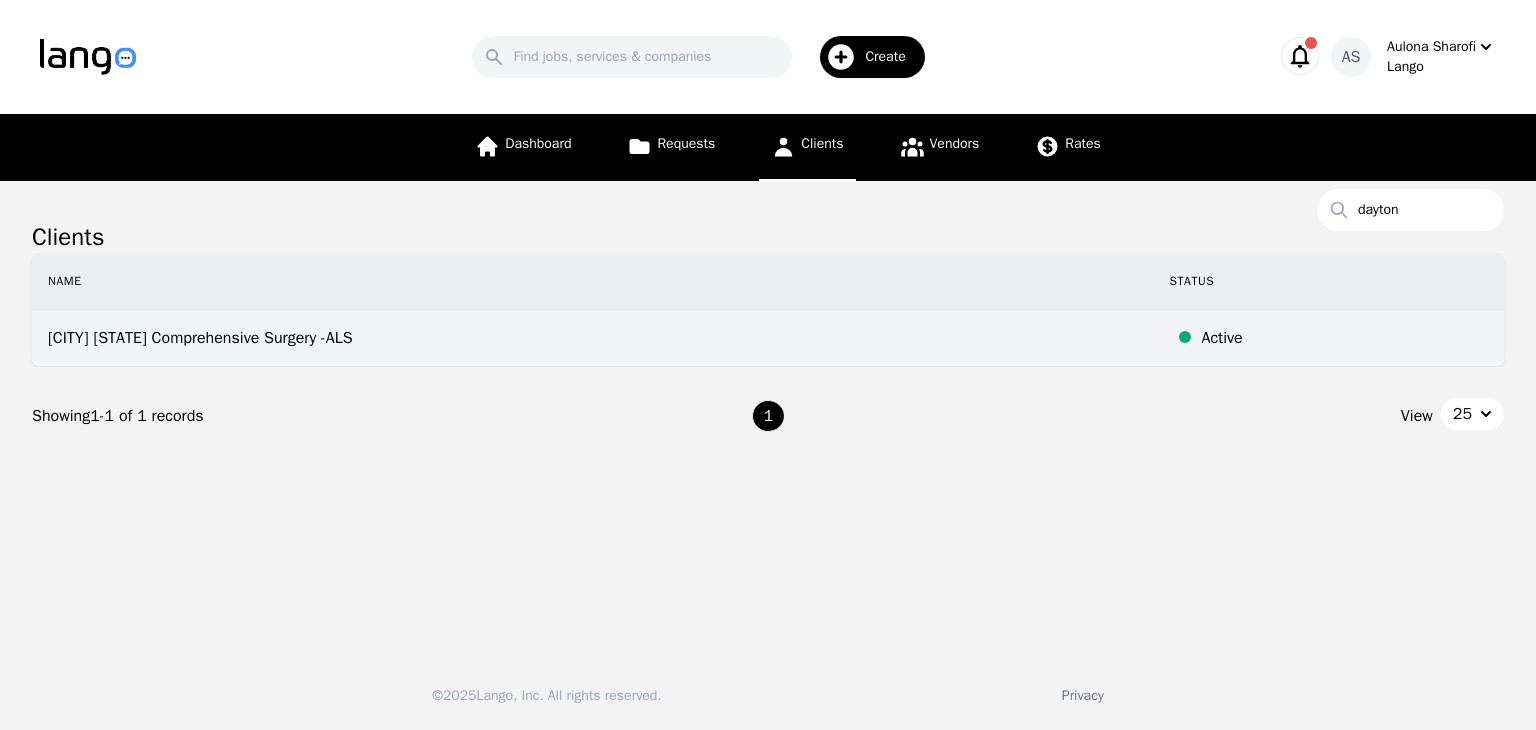 click on "Dayton Ohio Comprehensive Surgery -ALS" at bounding box center [592, 338] 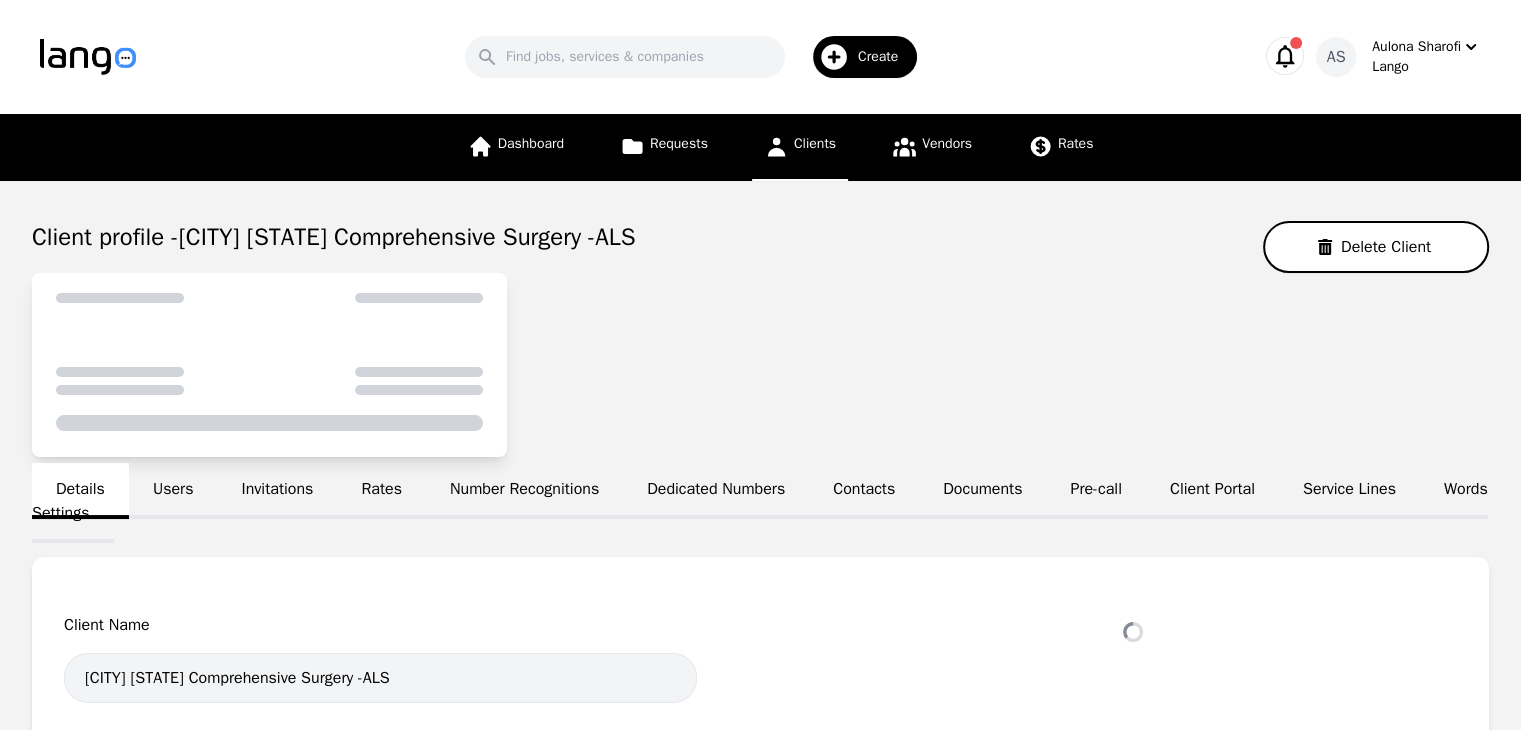 select on "active" 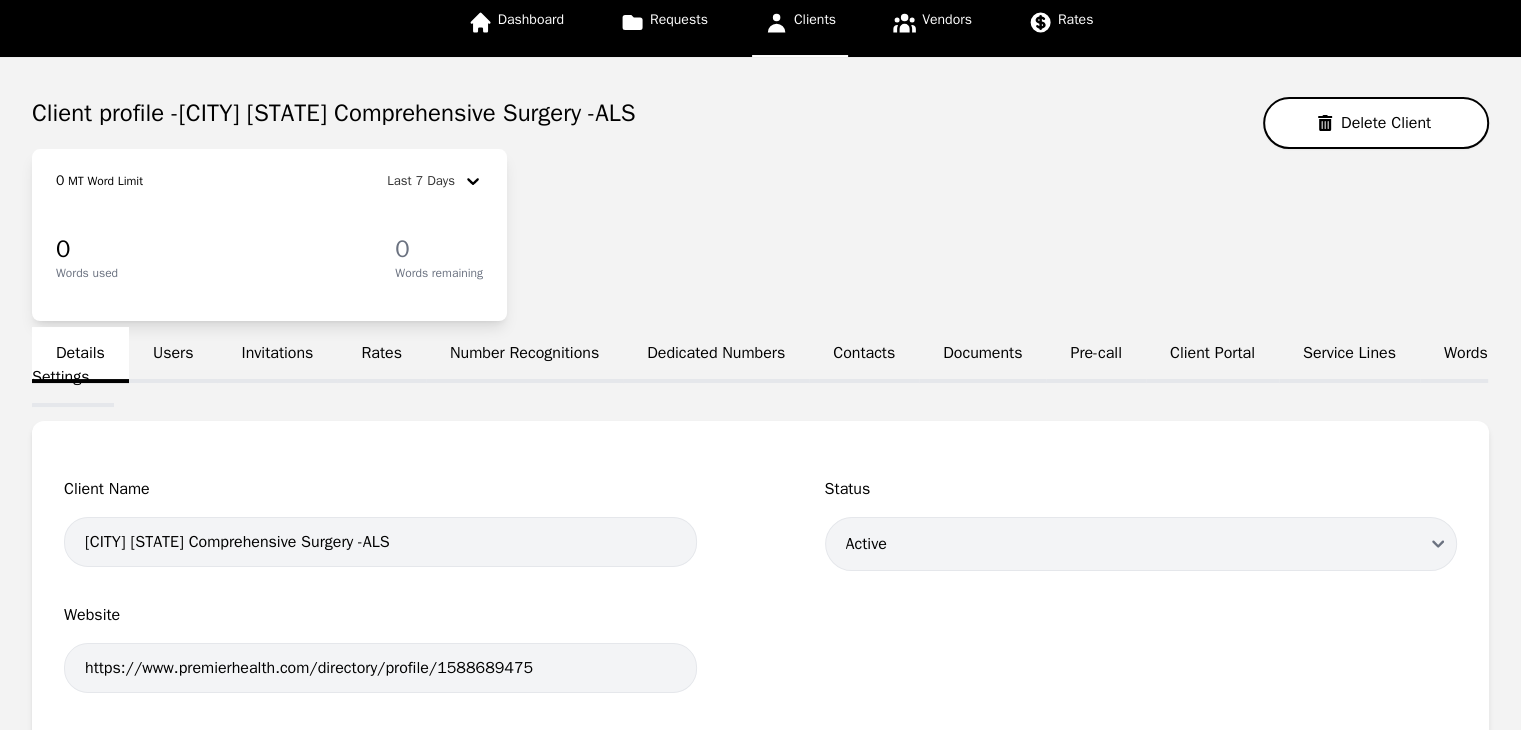 scroll, scrollTop: 200, scrollLeft: 0, axis: vertical 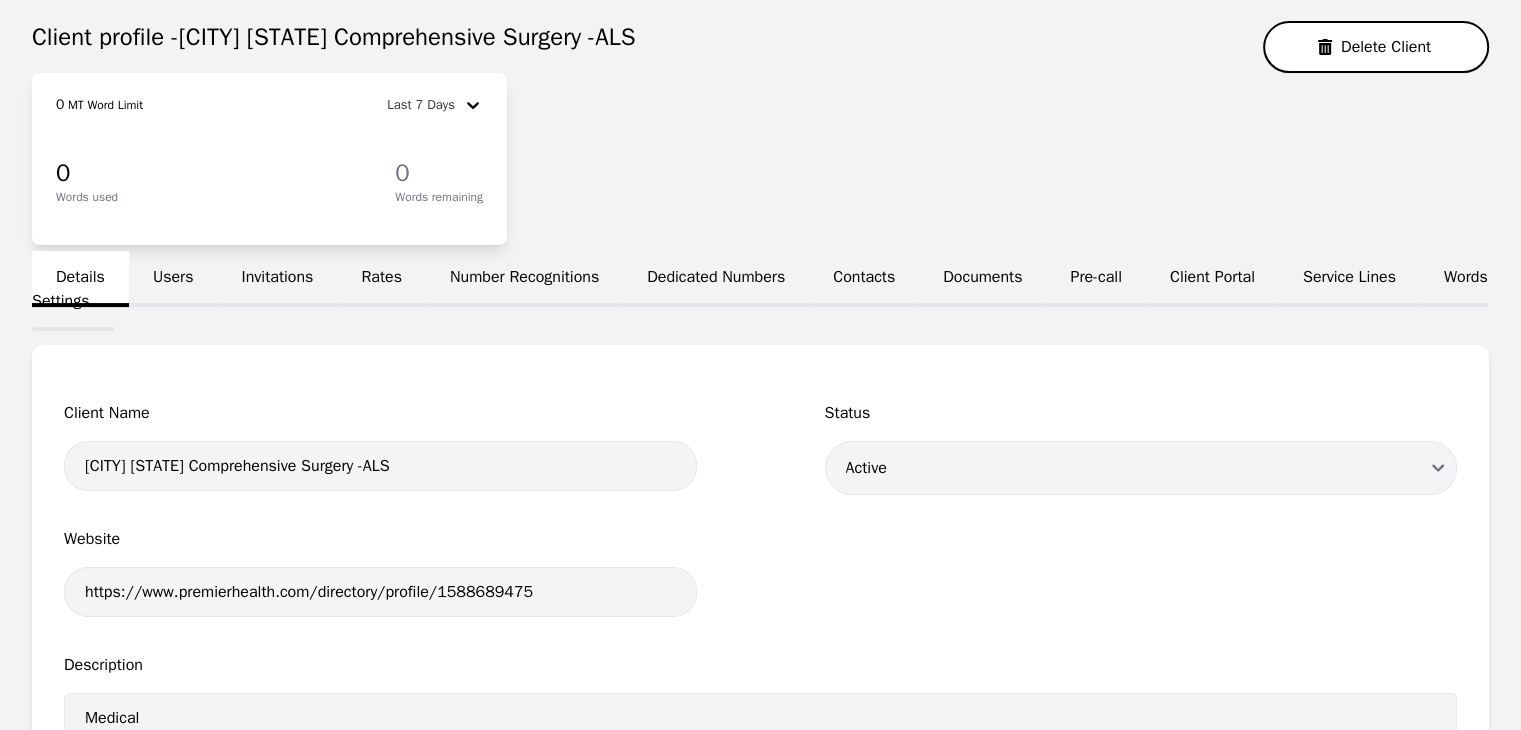 click on "Users" at bounding box center [173, 279] 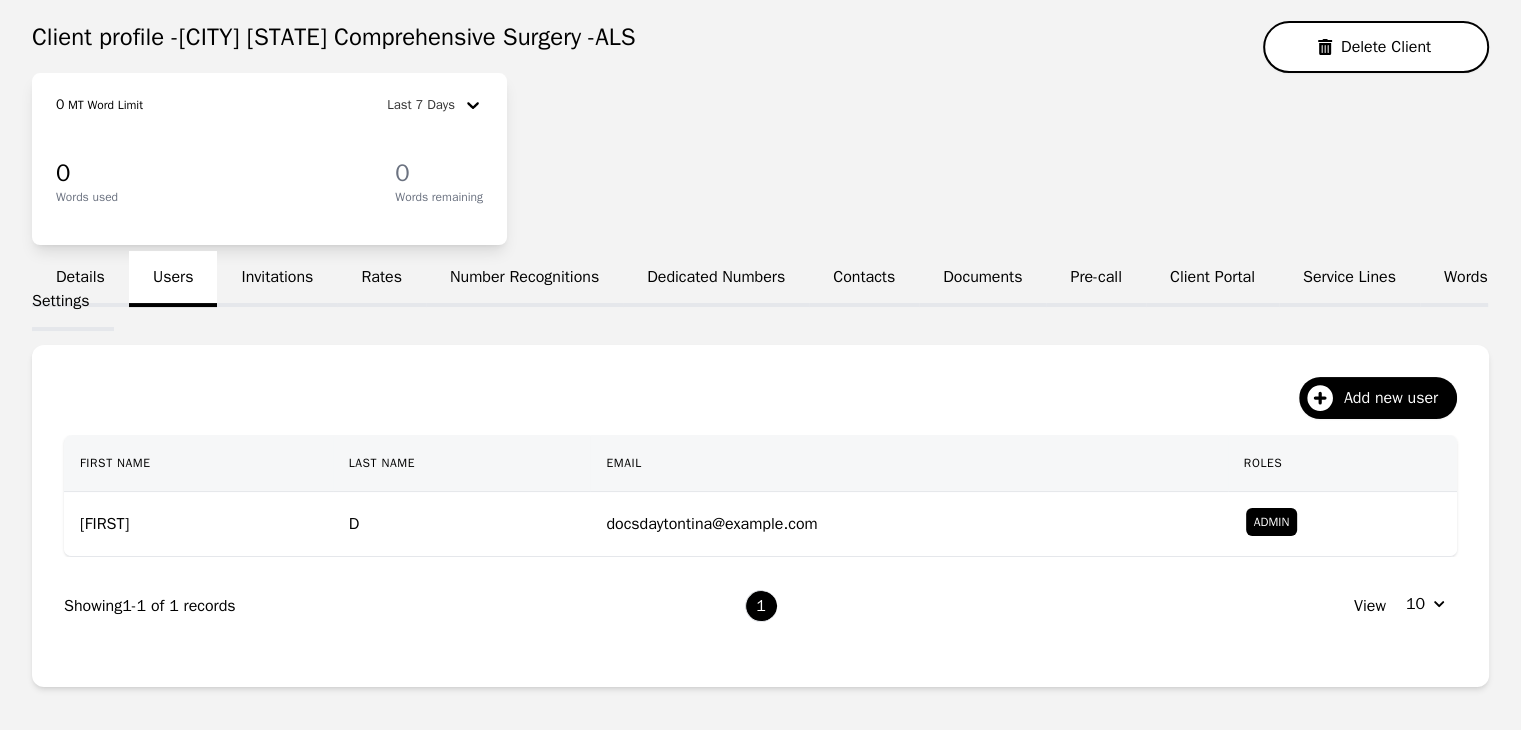 click on "Invitations" at bounding box center [277, 279] 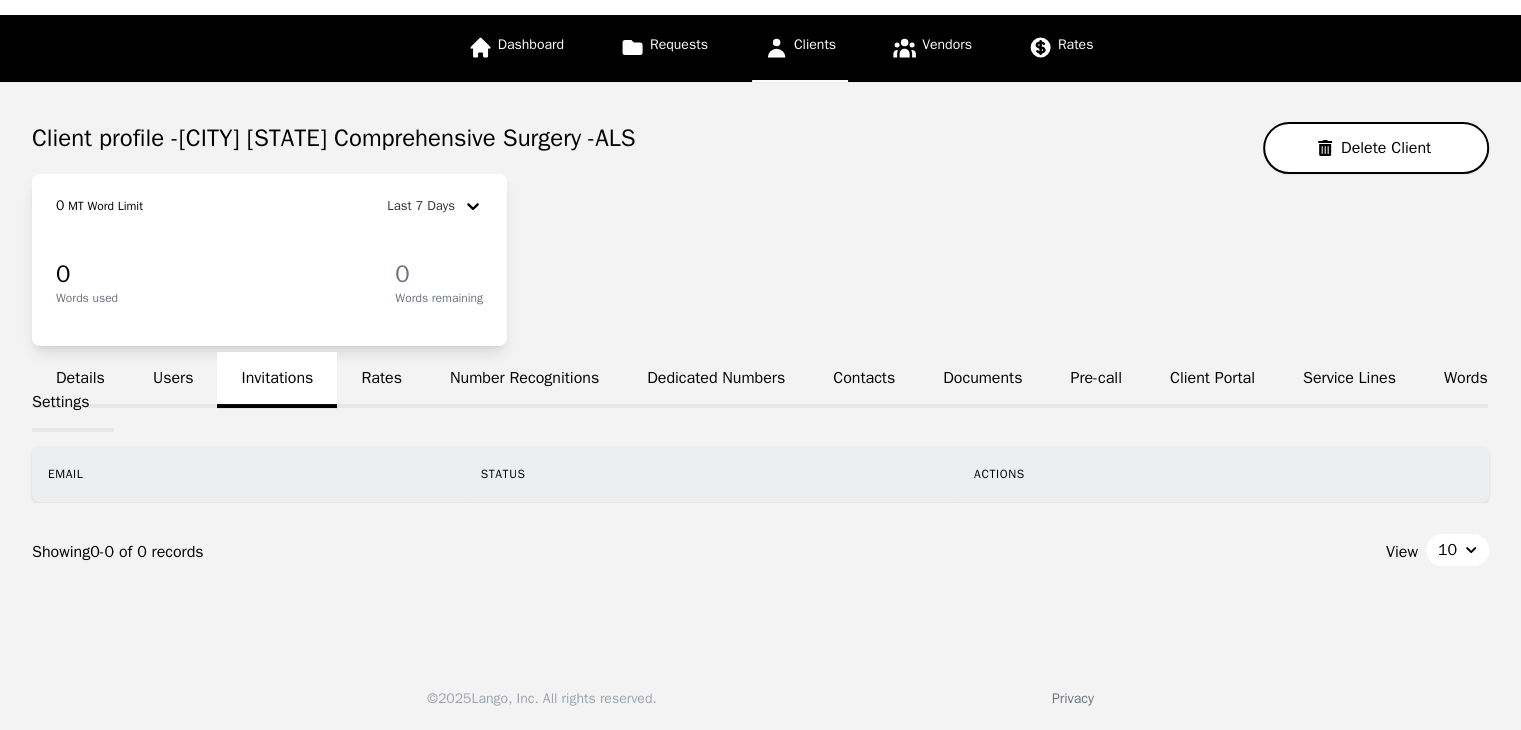 scroll, scrollTop: 156, scrollLeft: 0, axis: vertical 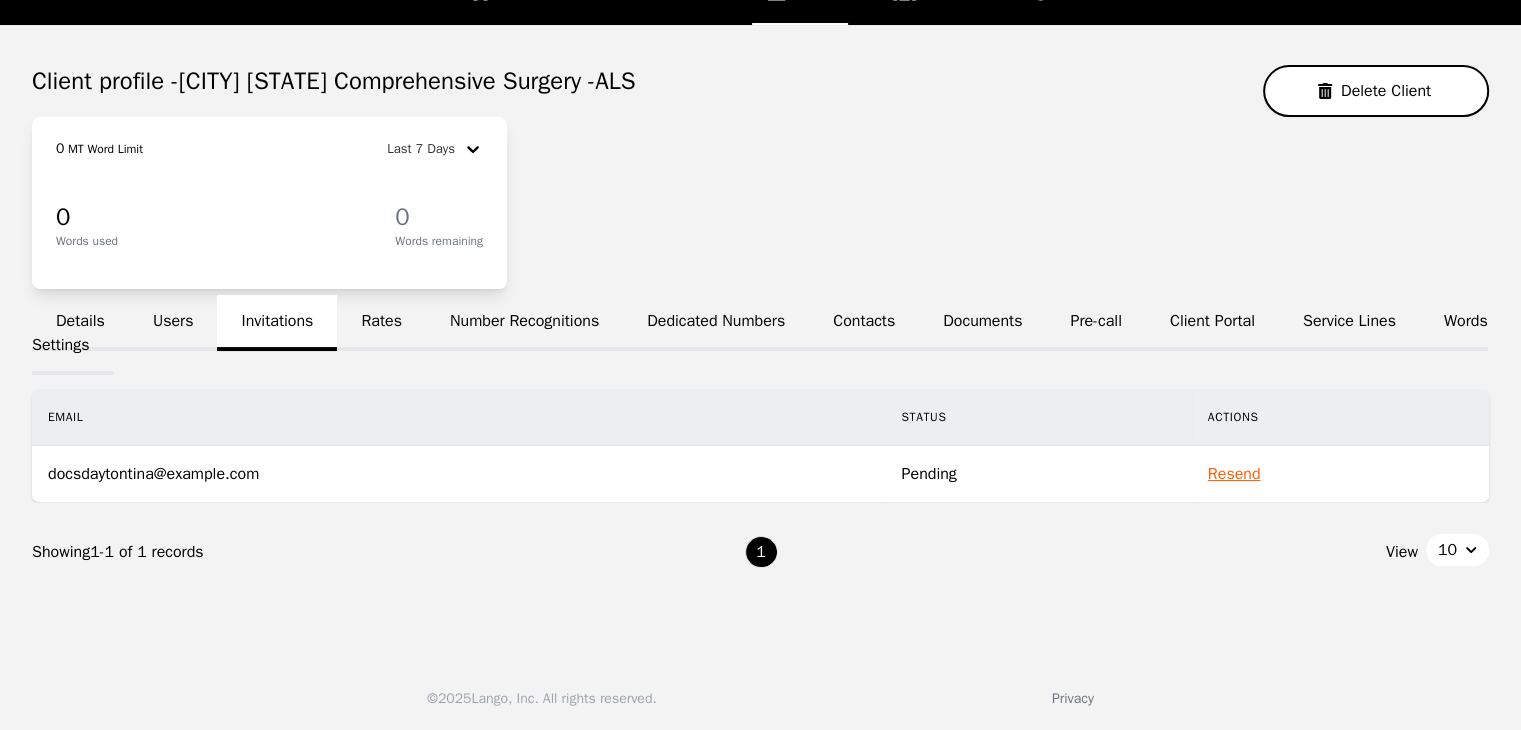 click on "Resend" at bounding box center [1234, 474] 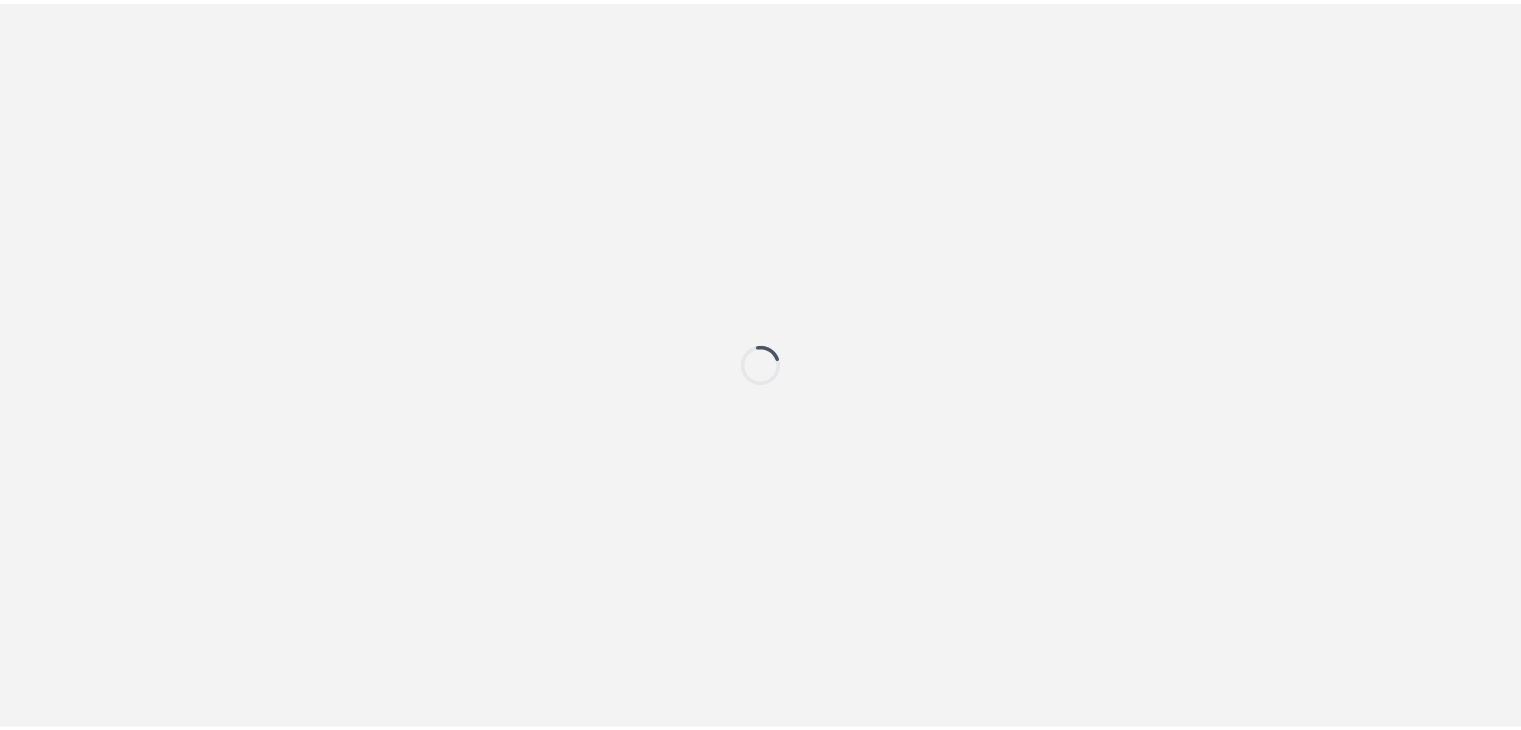 scroll, scrollTop: 0, scrollLeft: 0, axis: both 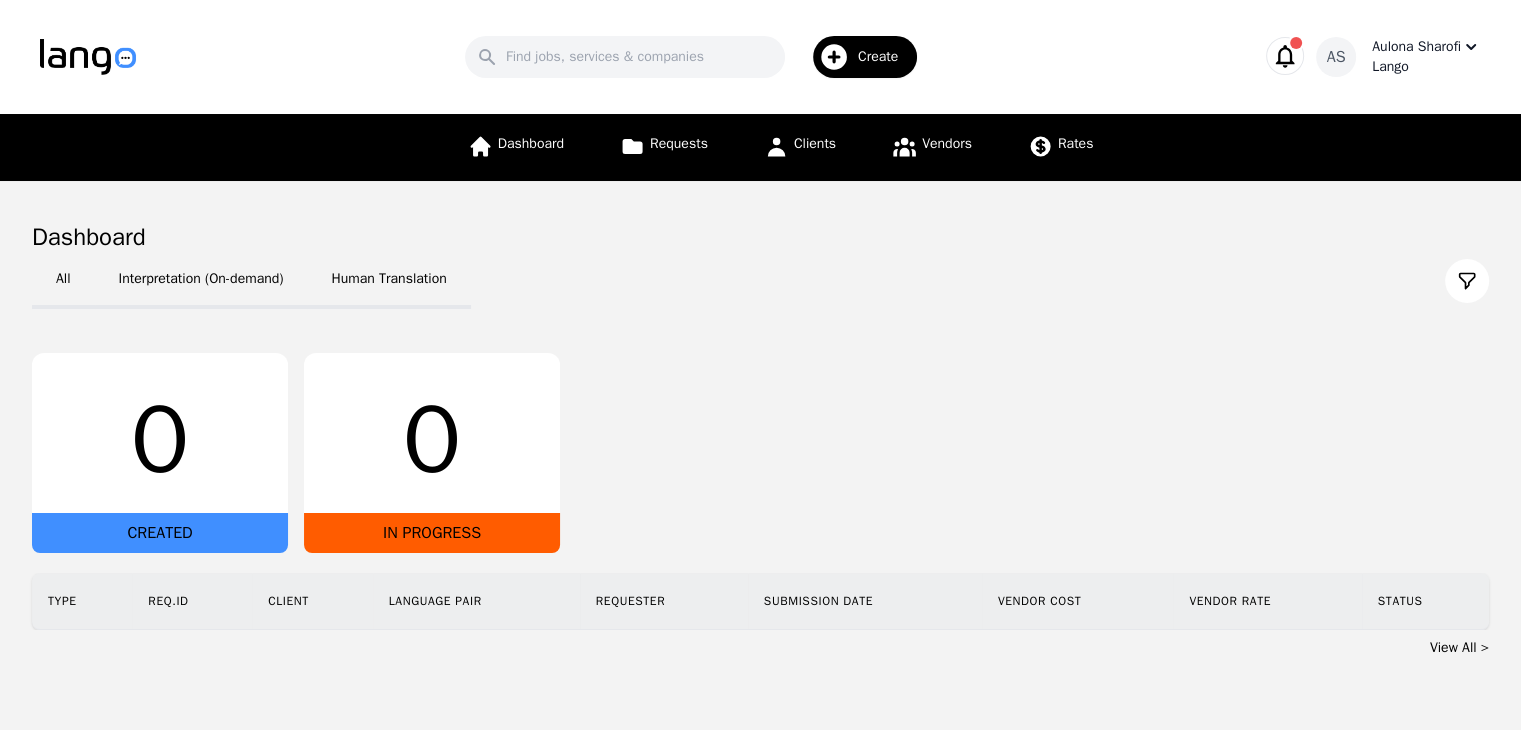 click on "Lango" at bounding box center [1426, 67] 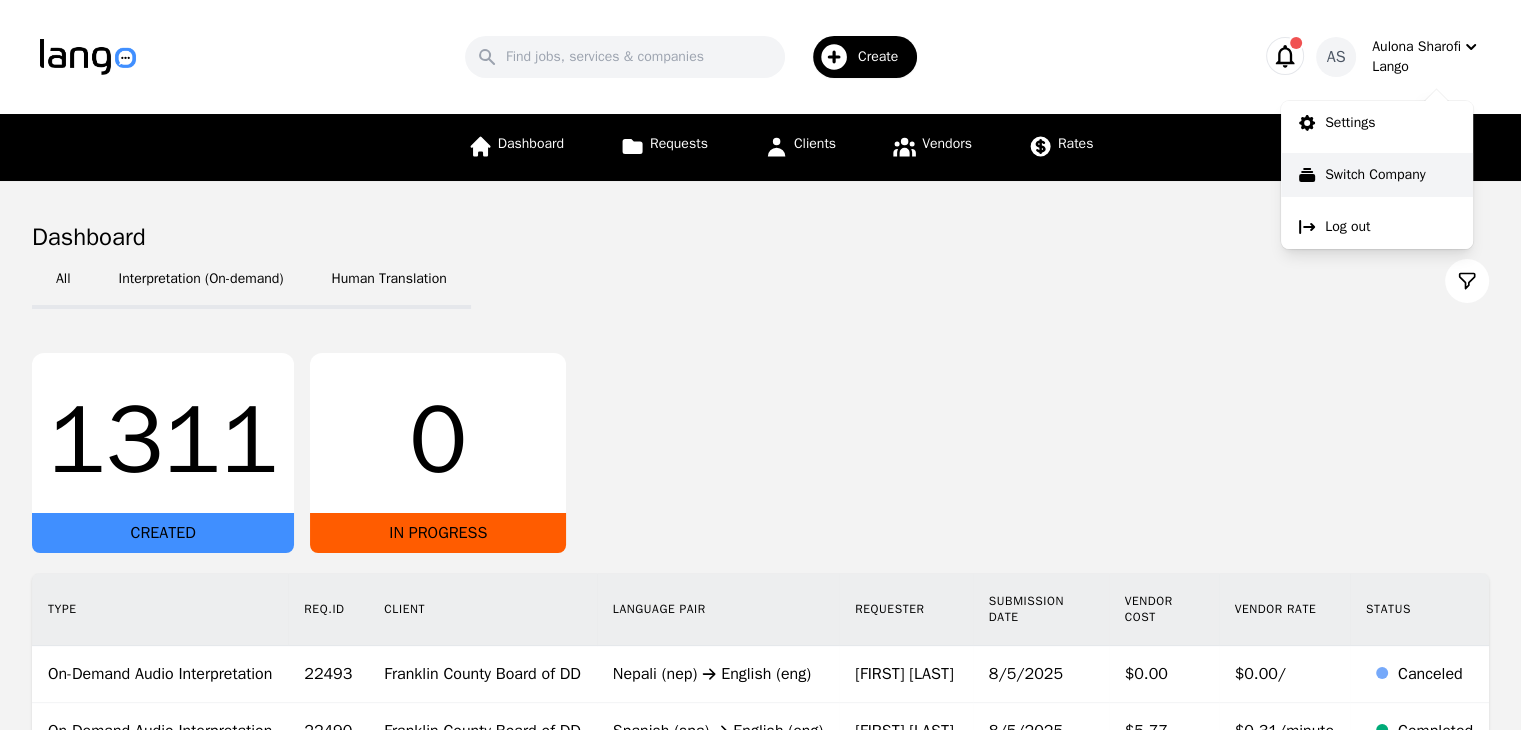 click on "Switch Company" at bounding box center (1375, 175) 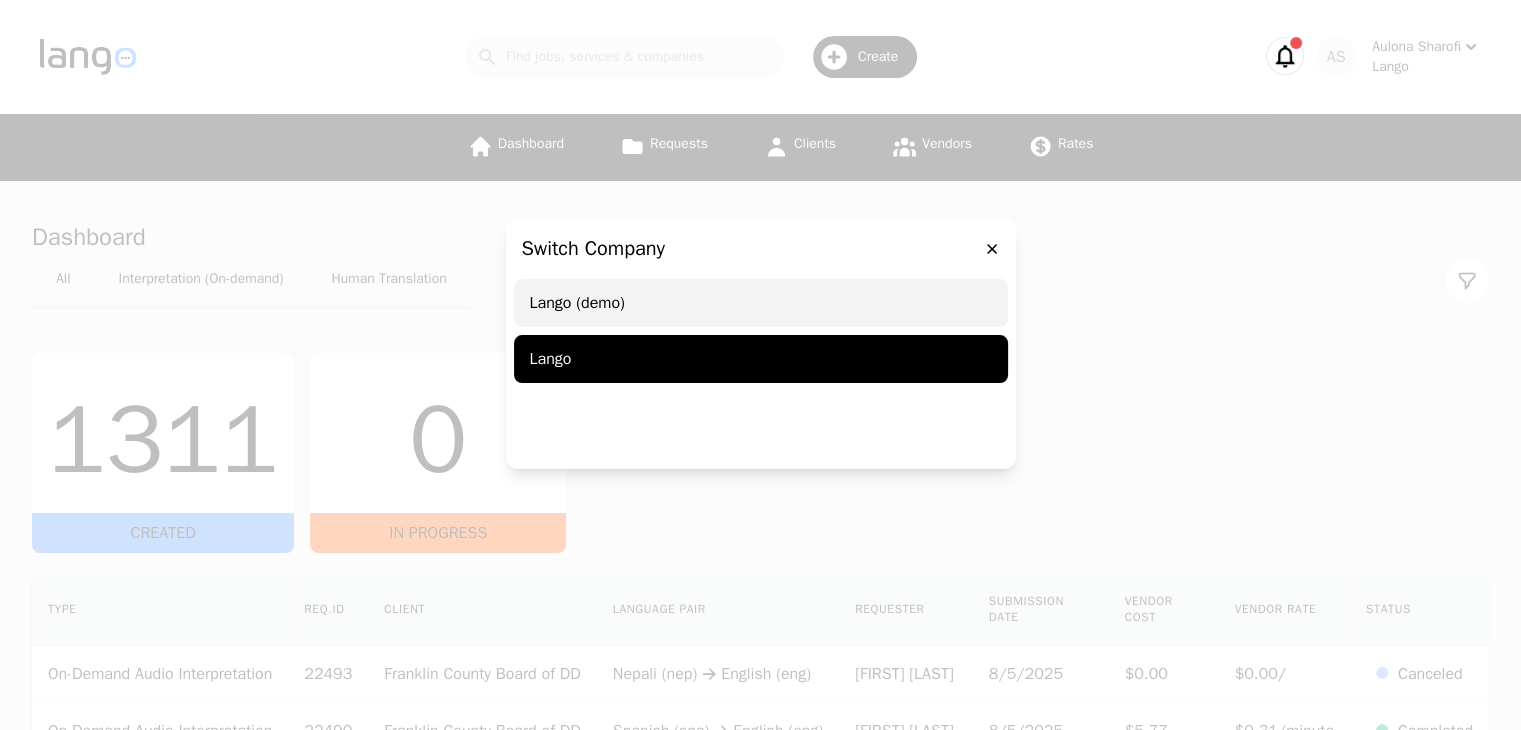 click on "Lango (demo)" at bounding box center [761, 303] 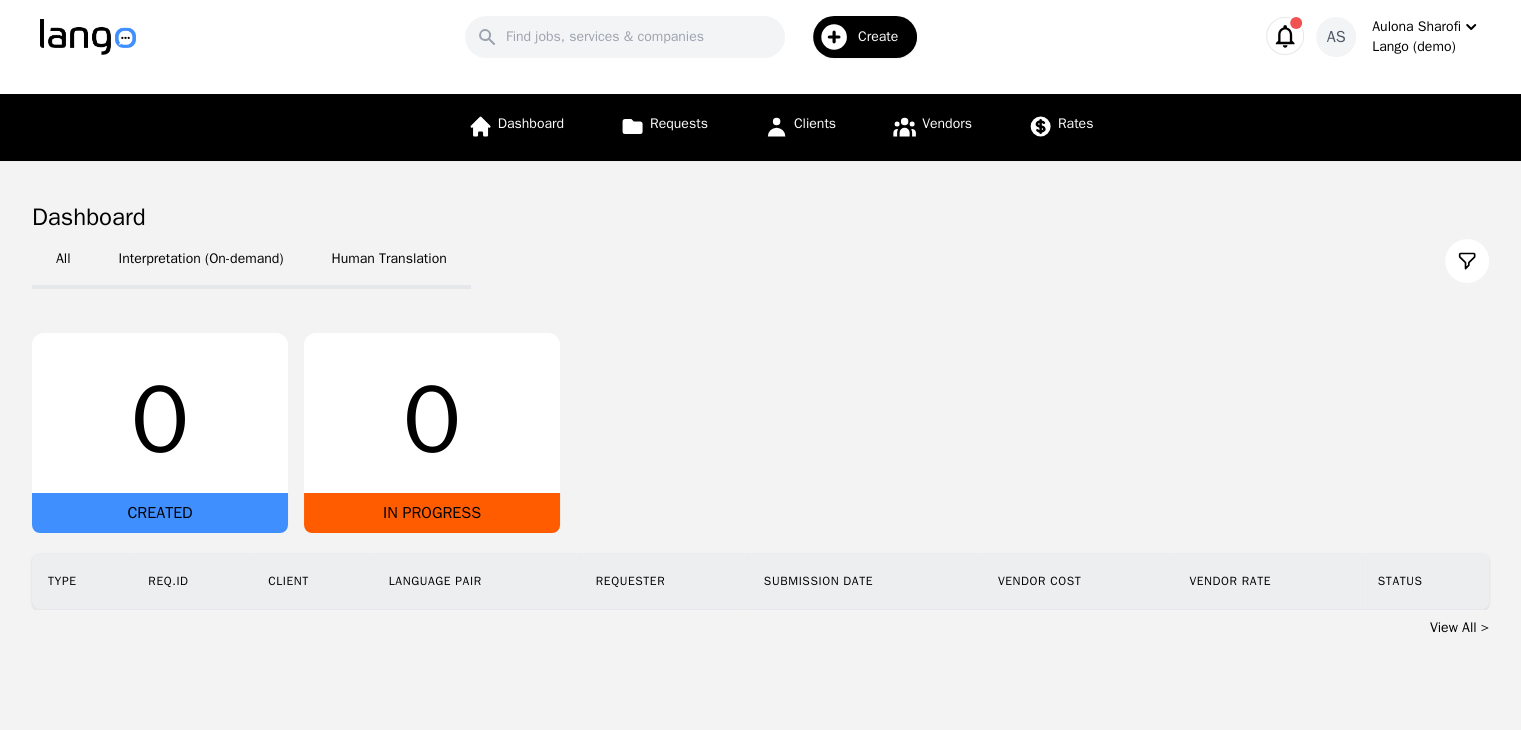 scroll, scrollTop: 0, scrollLeft: 0, axis: both 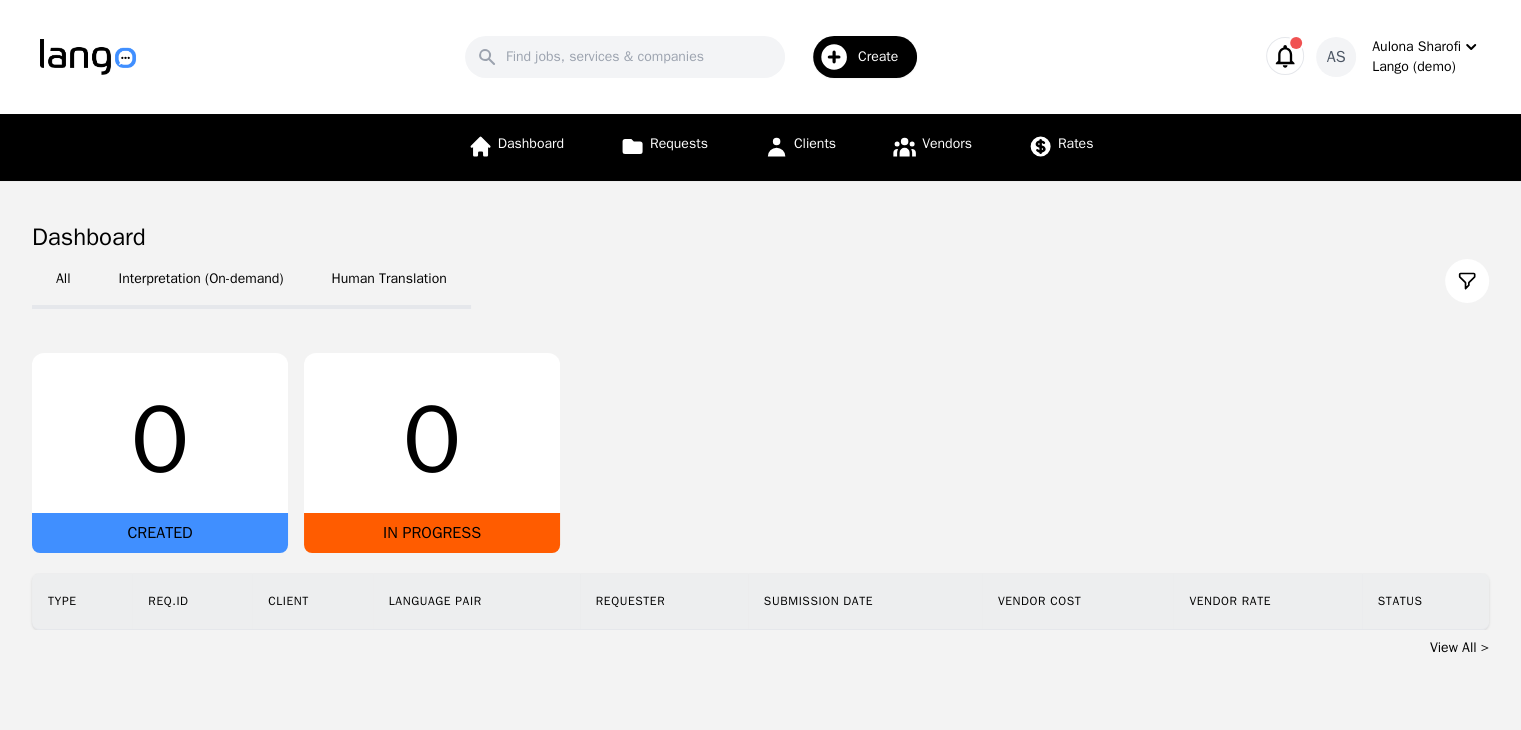 click on "Create" at bounding box center (885, 57) 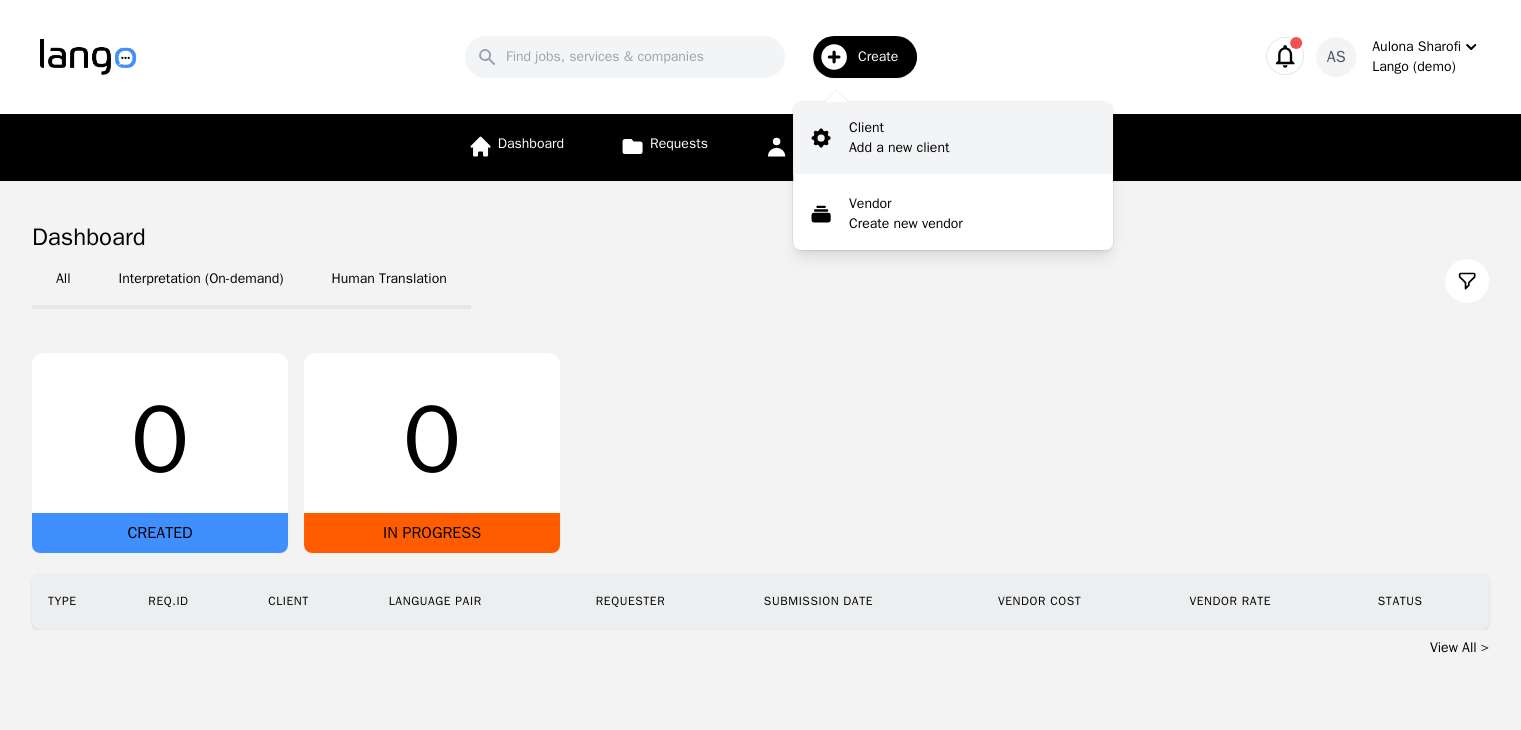 click on "Client" at bounding box center [899, 128] 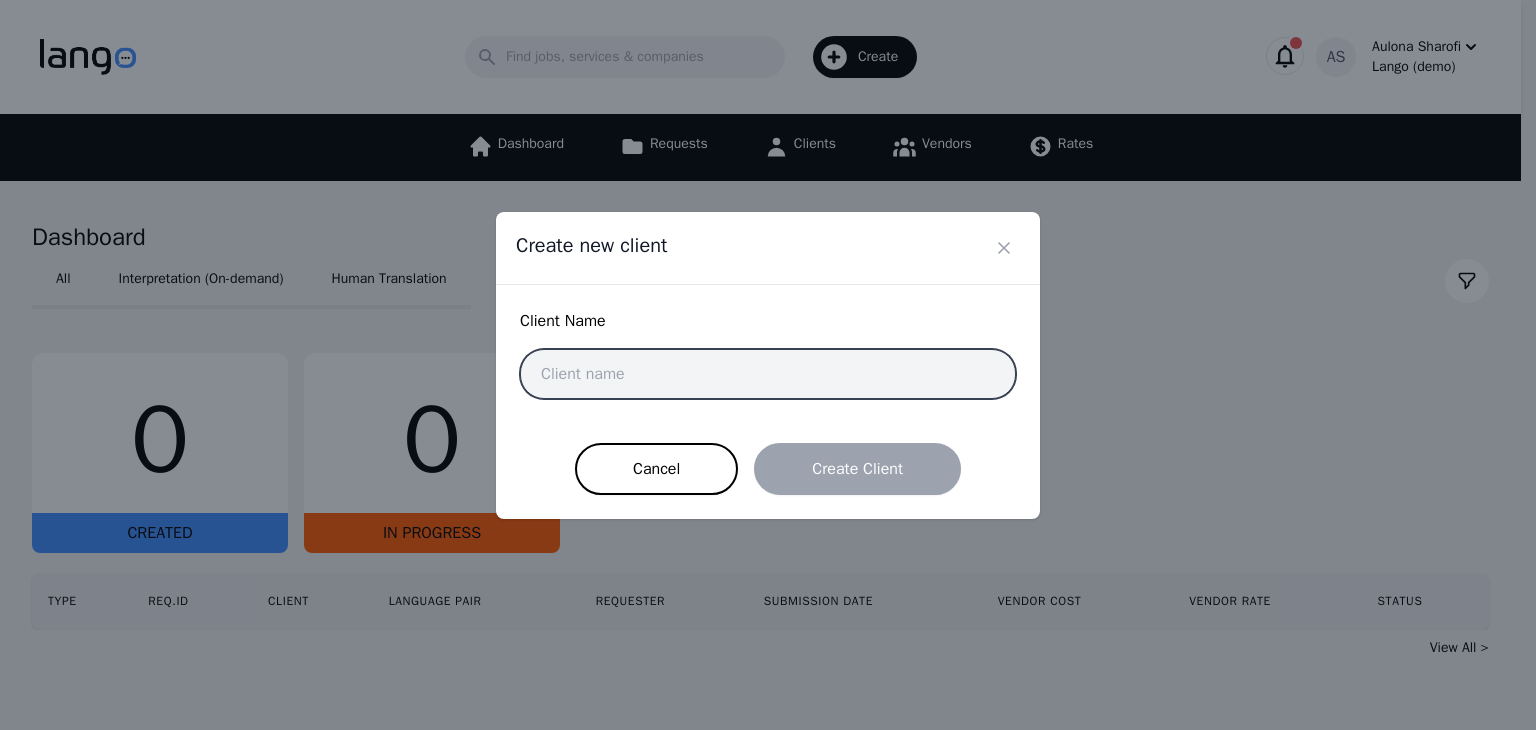 click at bounding box center [768, 374] 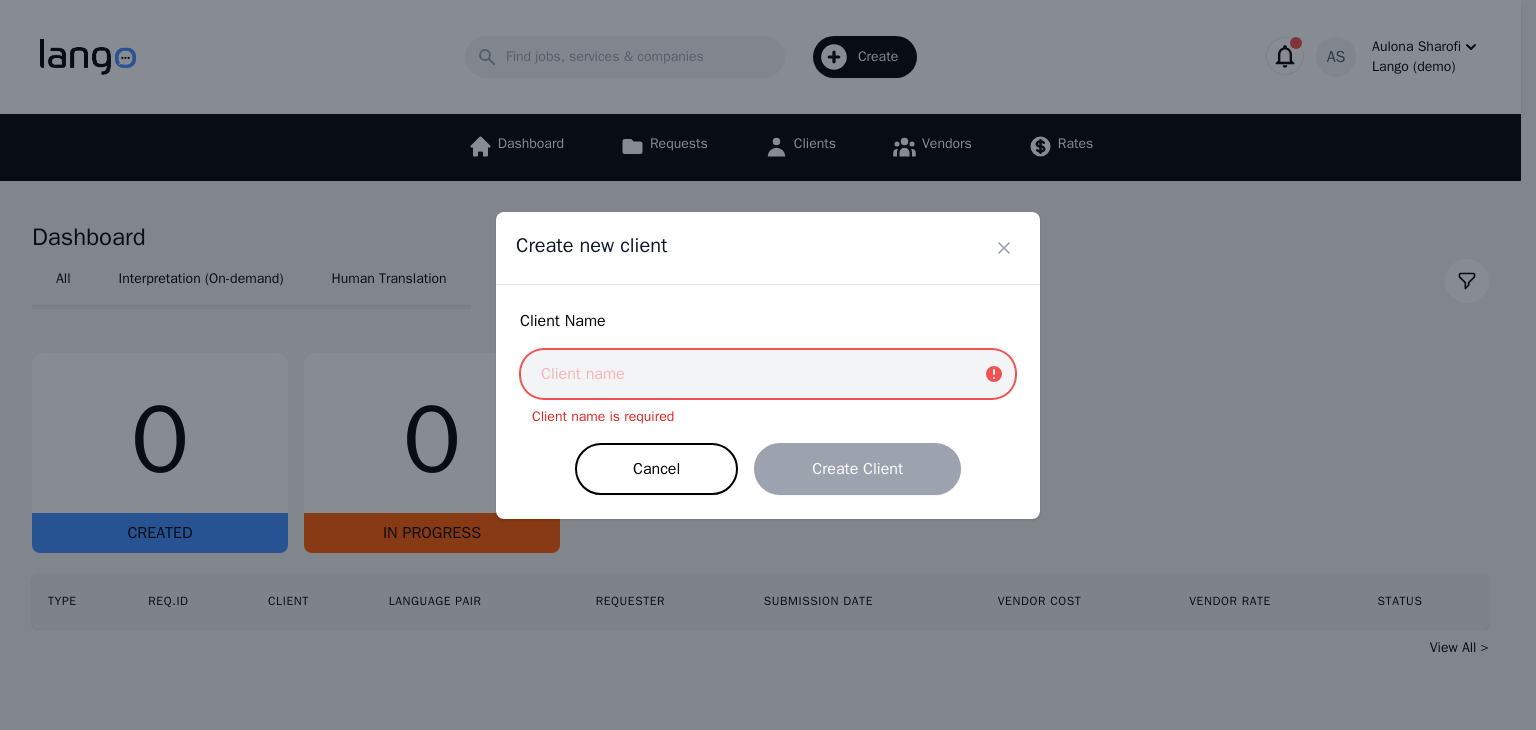 click at bounding box center (768, 374) 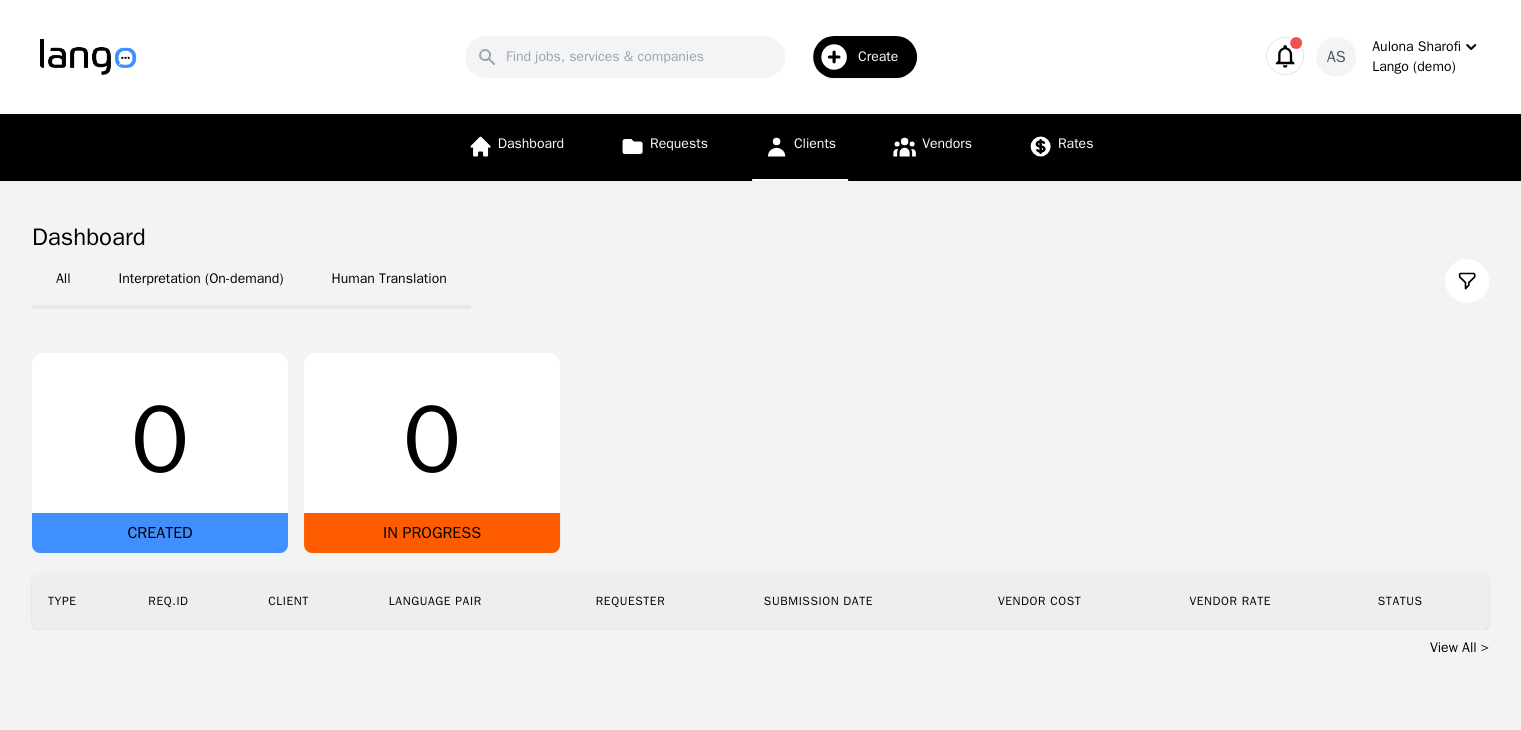 click on "Clients" at bounding box center (815, 143) 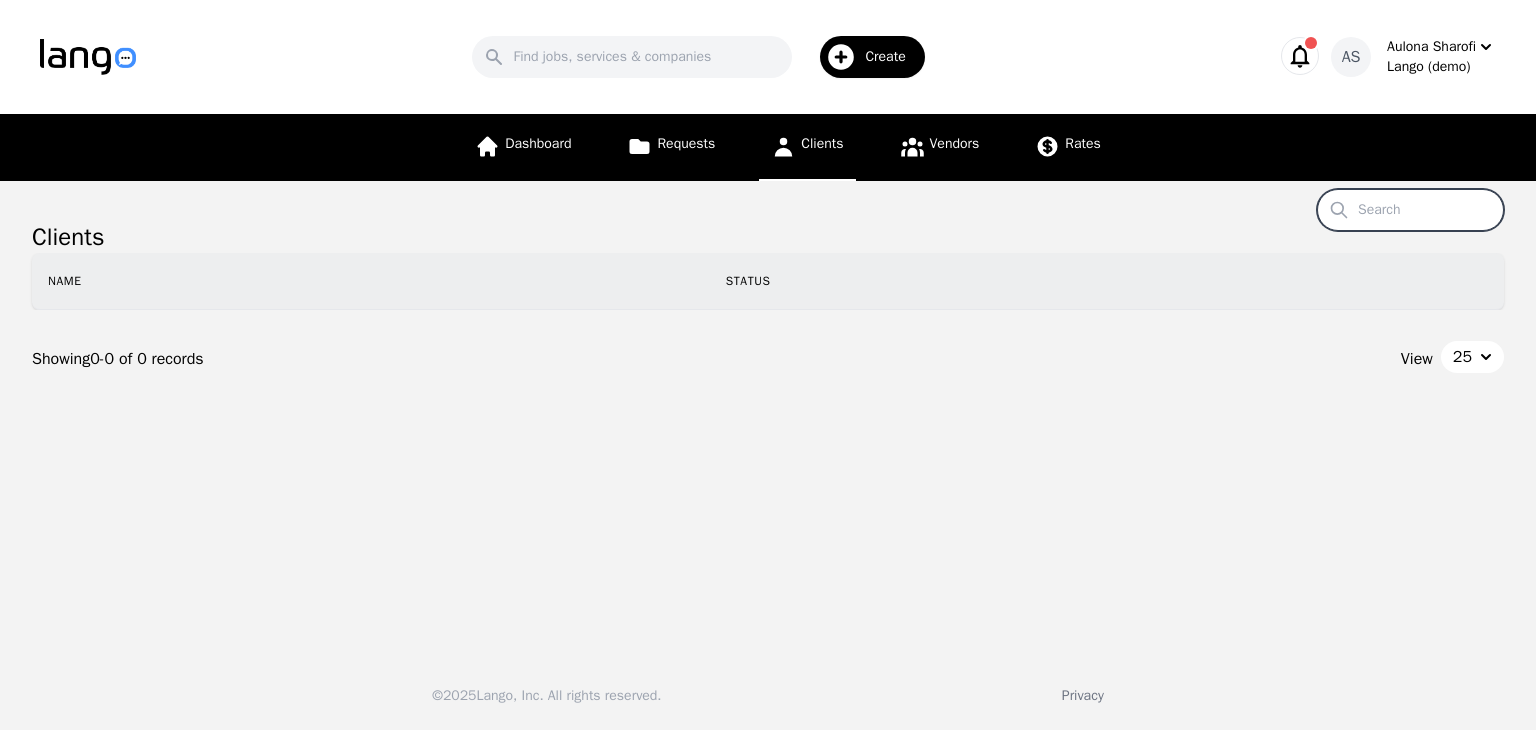 click on "Search" at bounding box center [1410, 210] 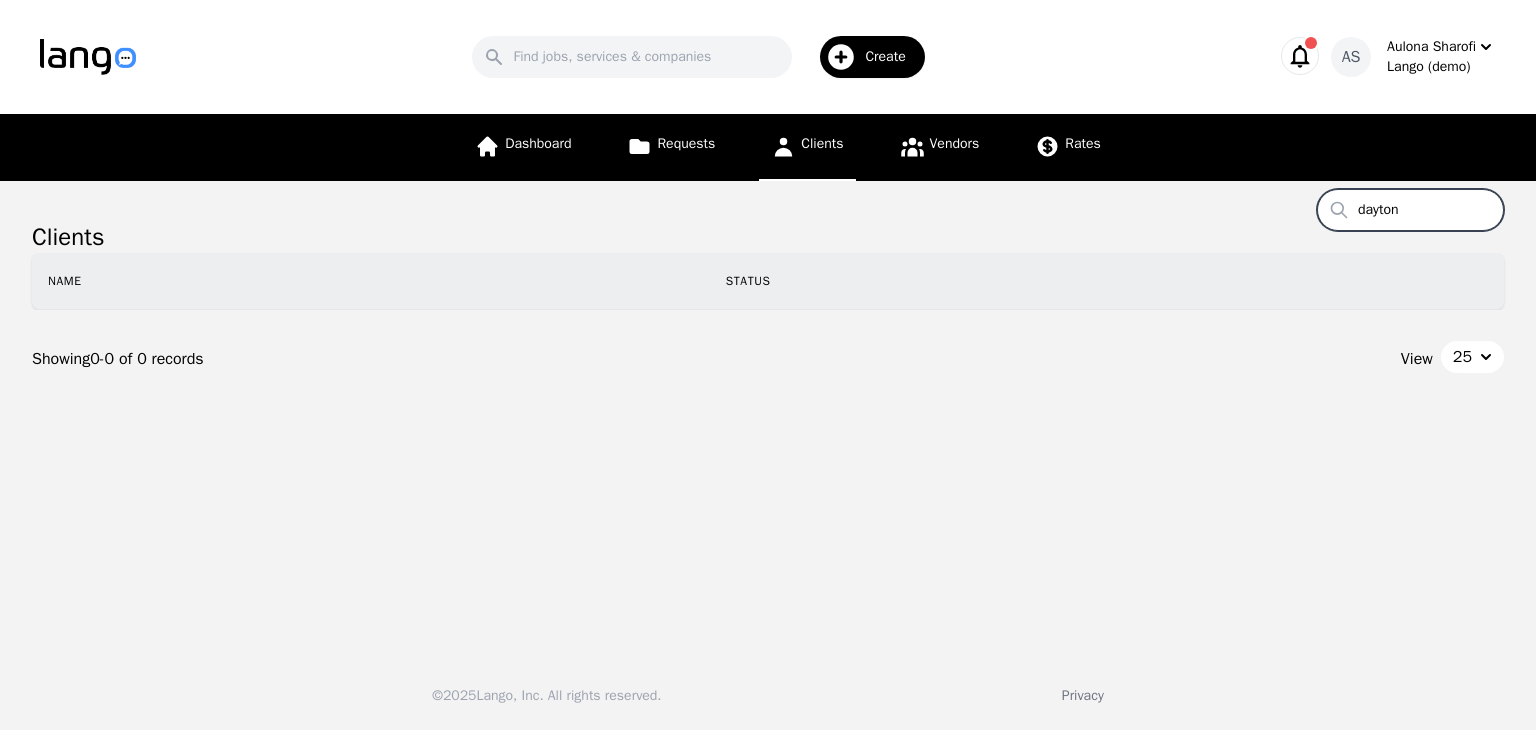 click on "dayton" at bounding box center [1410, 210] 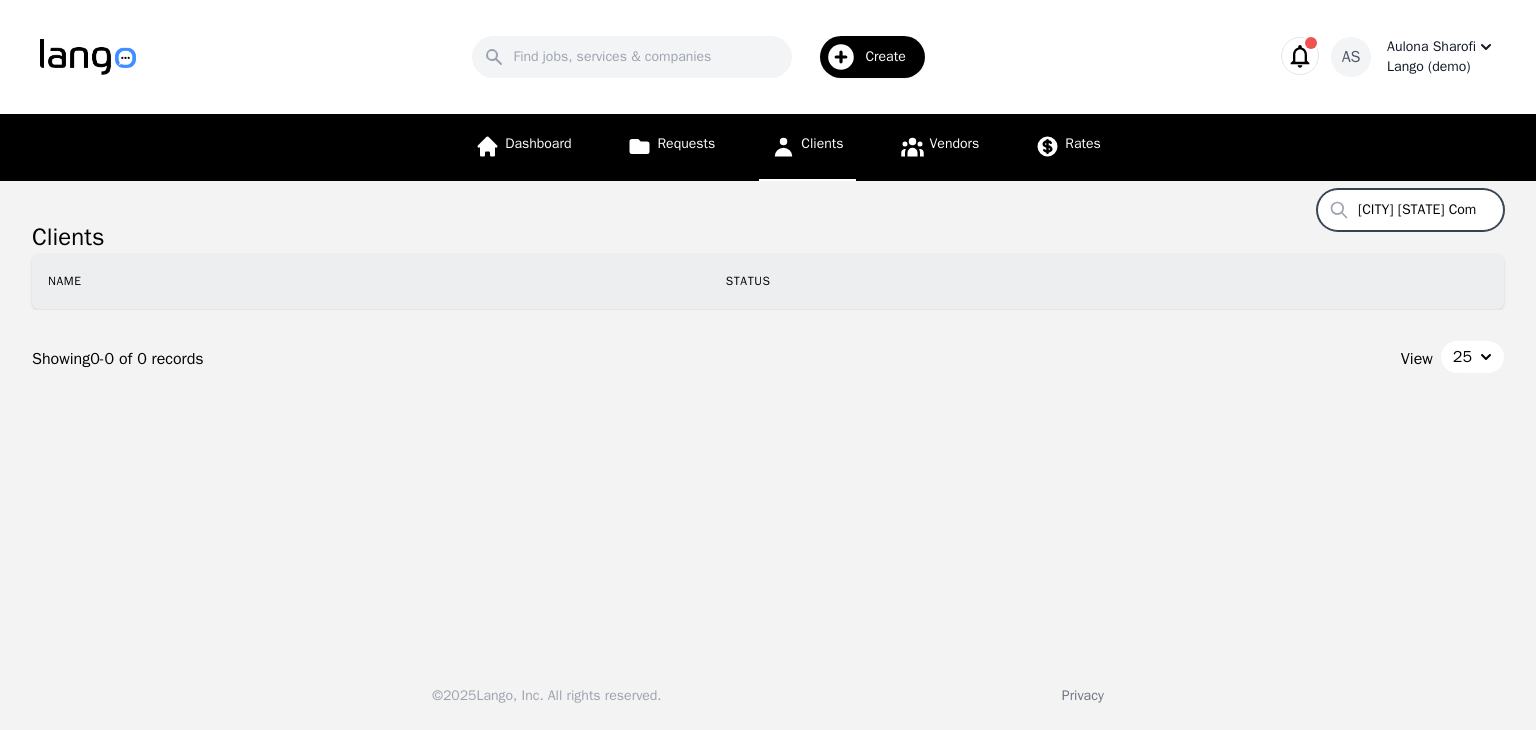 click on "Aulona Sharofi" at bounding box center (1431, 47) 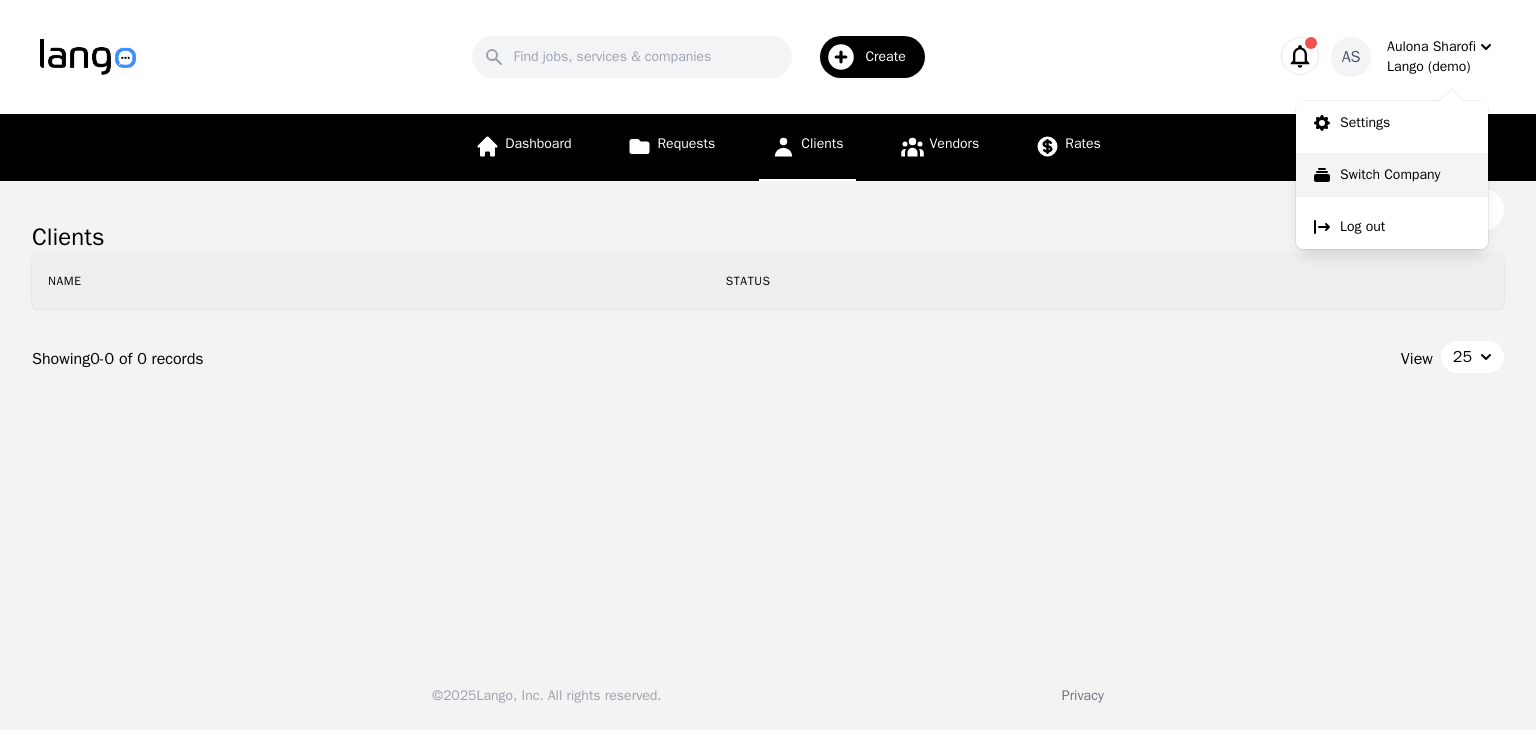 click on "Switch Company" at bounding box center [1390, 175] 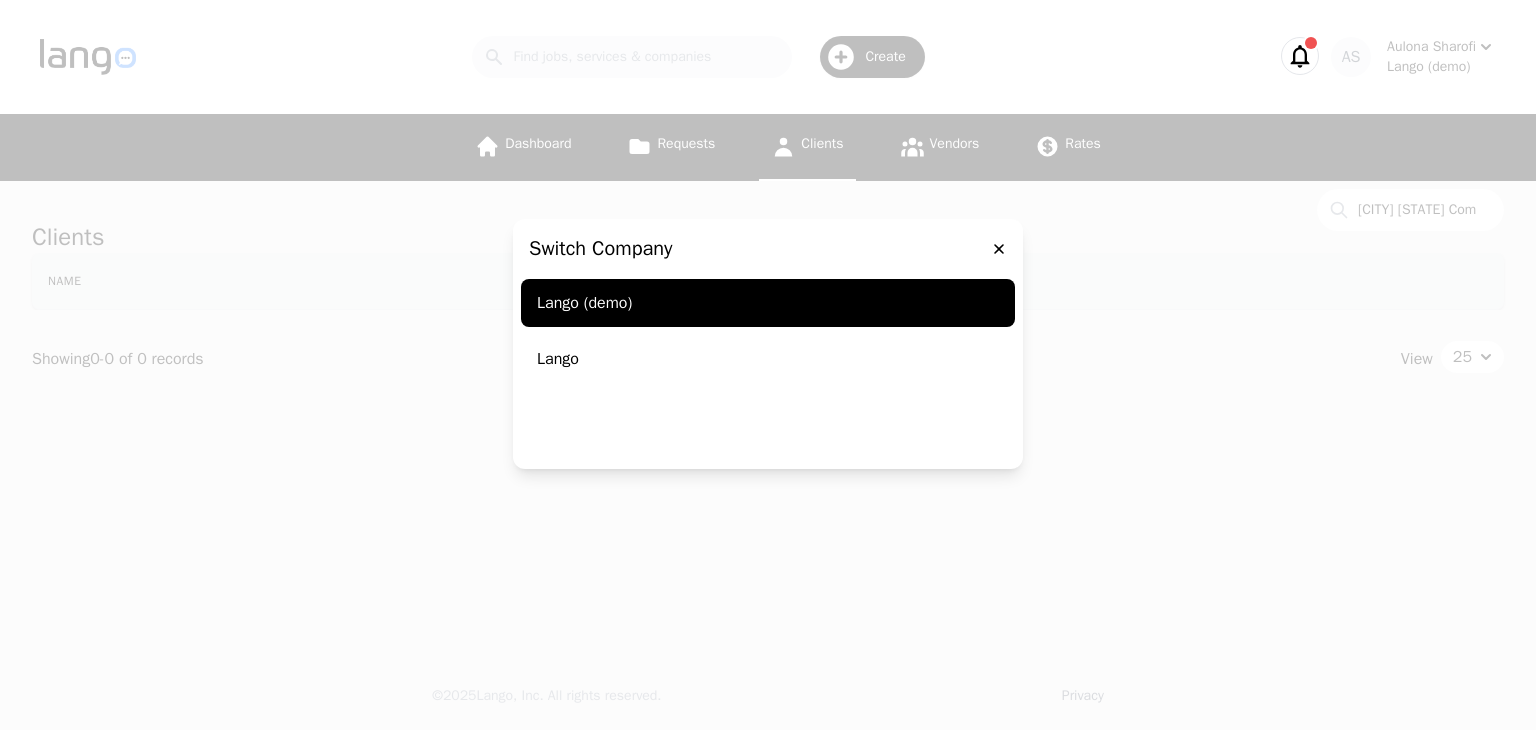 click on "Lango" at bounding box center (768, 359) 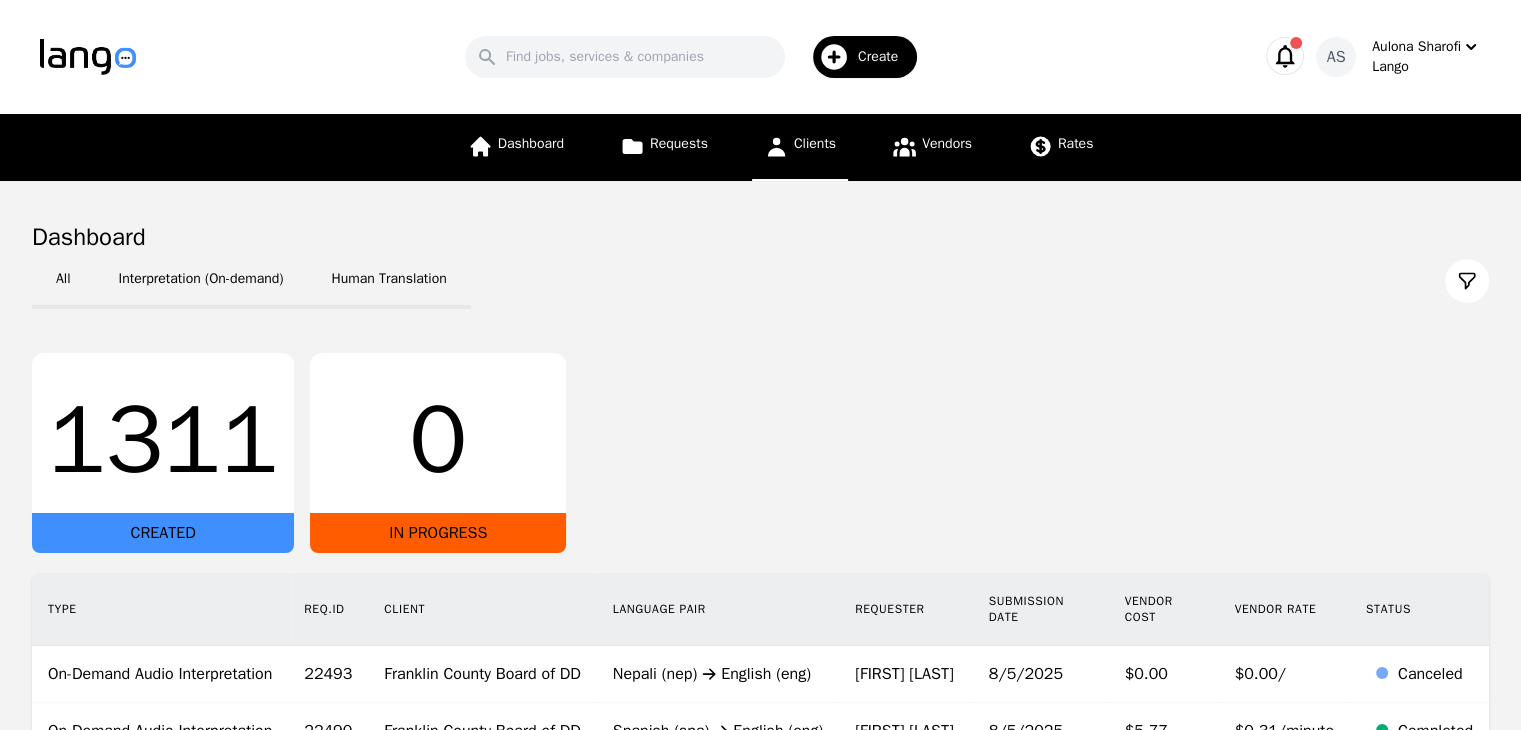 click on "Clients" at bounding box center [800, 147] 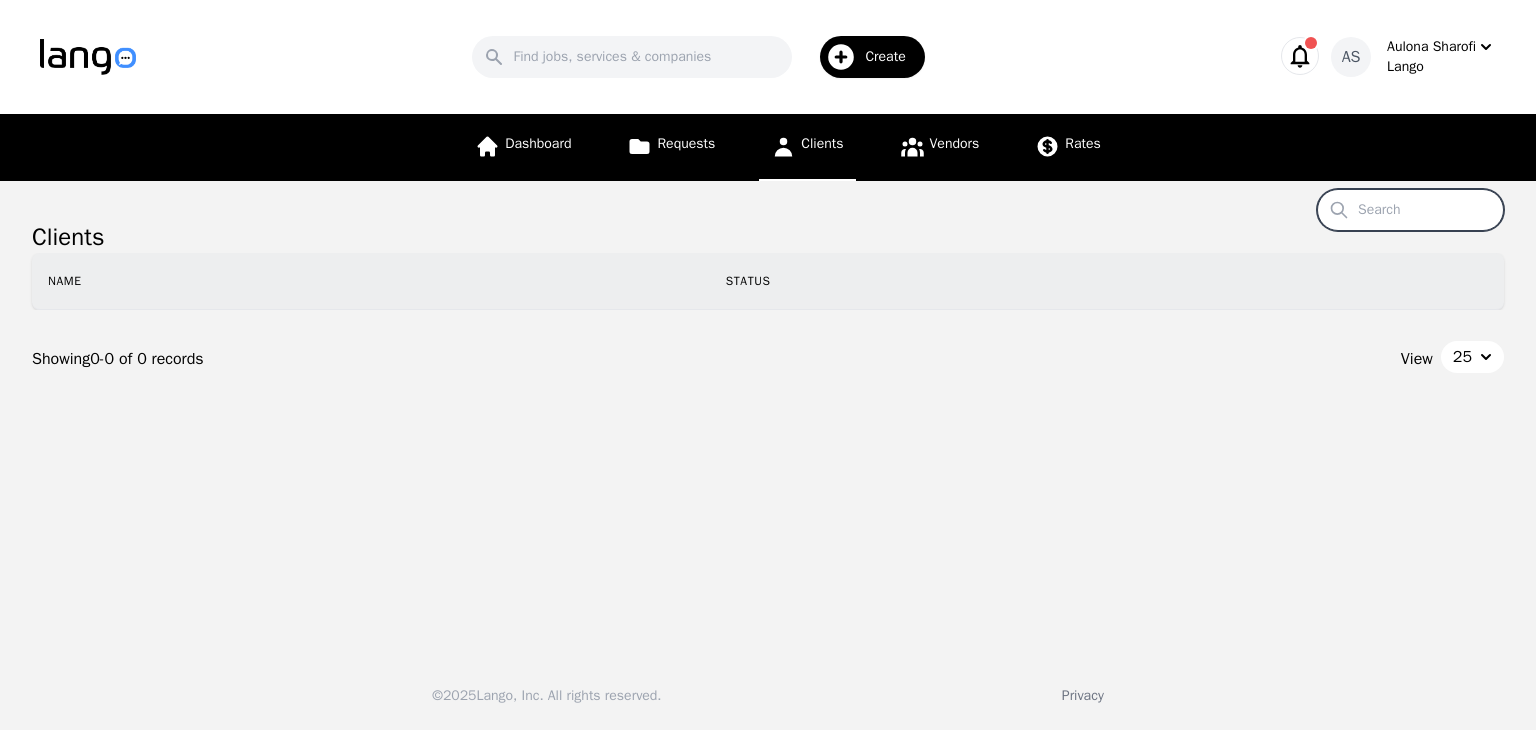 click on "Search" at bounding box center (1410, 210) 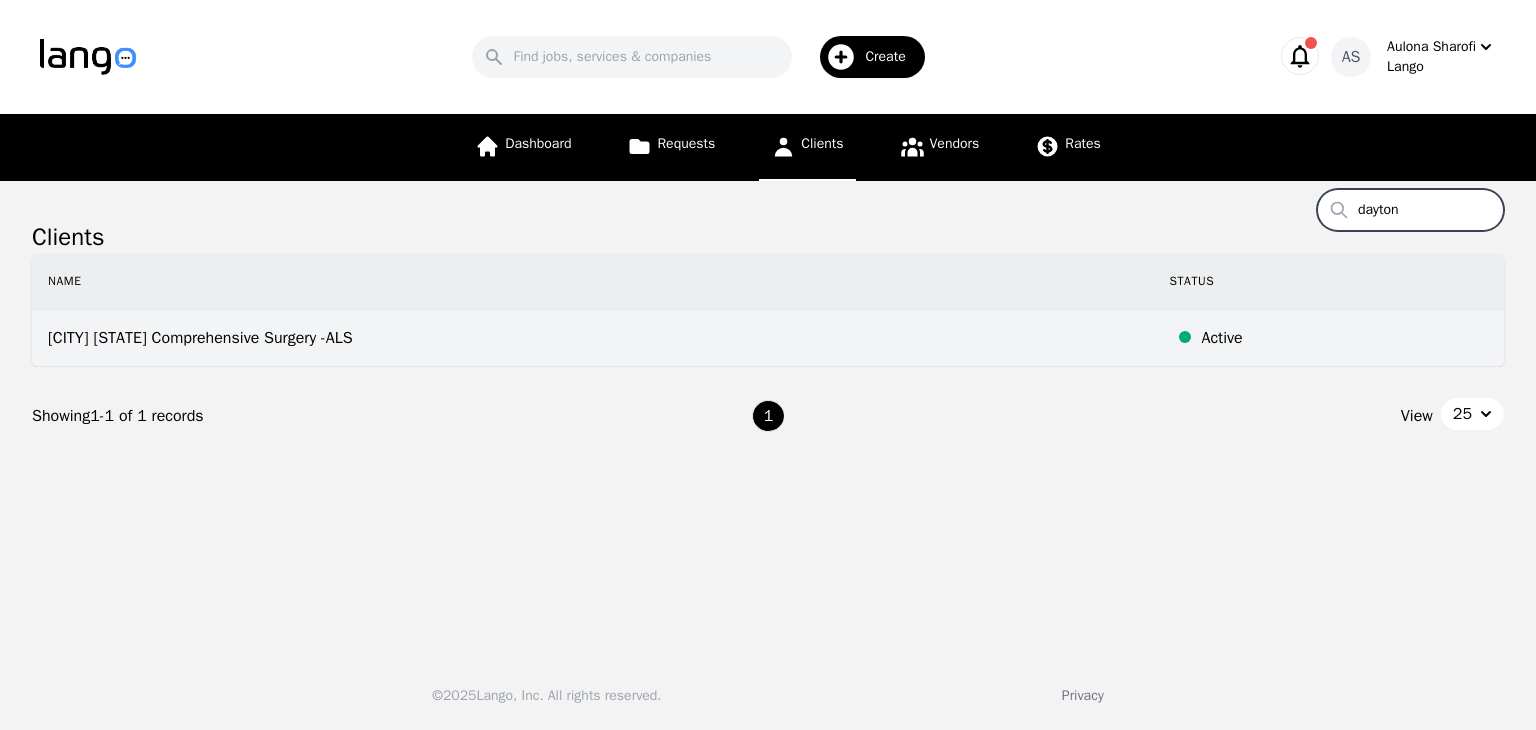 type on "dayton" 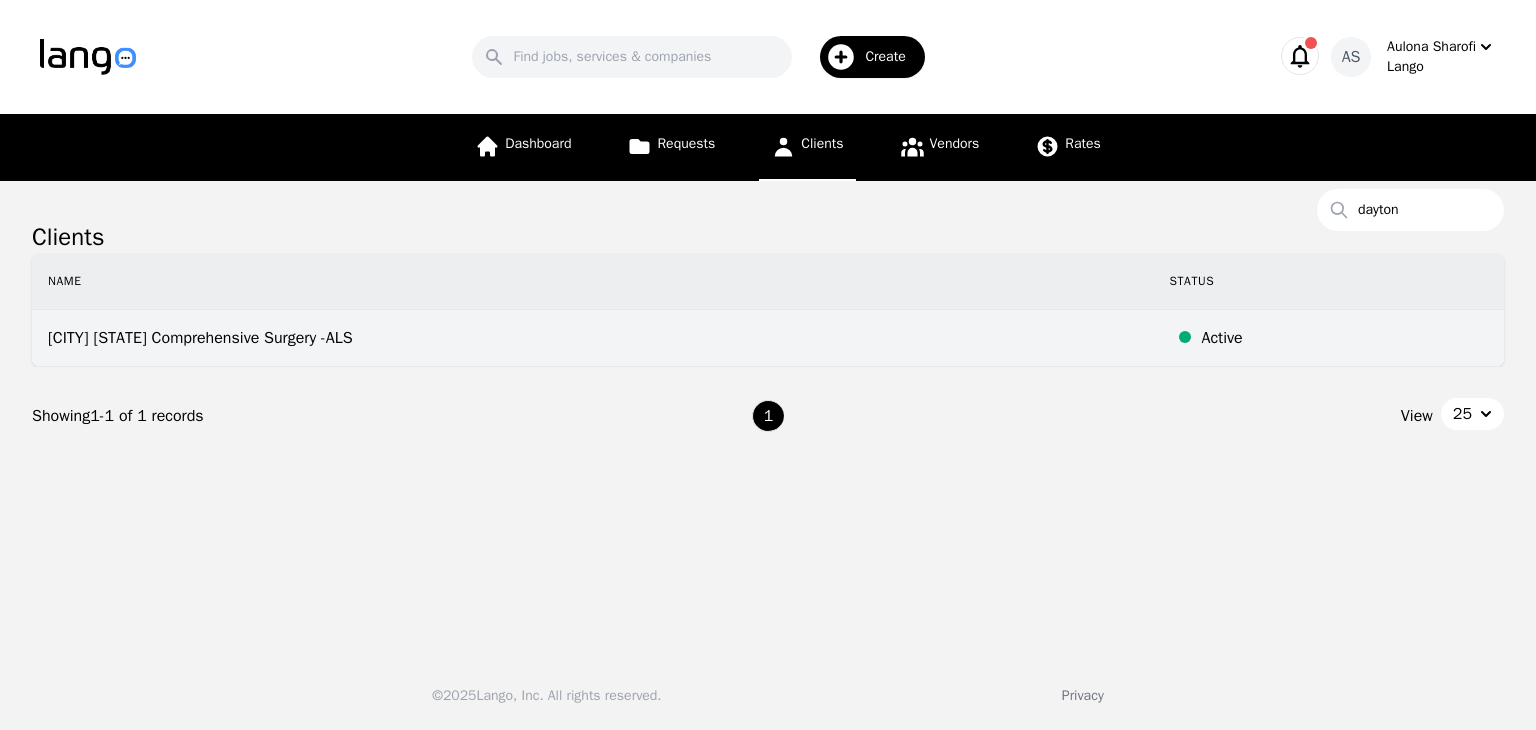 click on "Dayton Ohio Comprehensive Surgery -ALS" at bounding box center (592, 338) 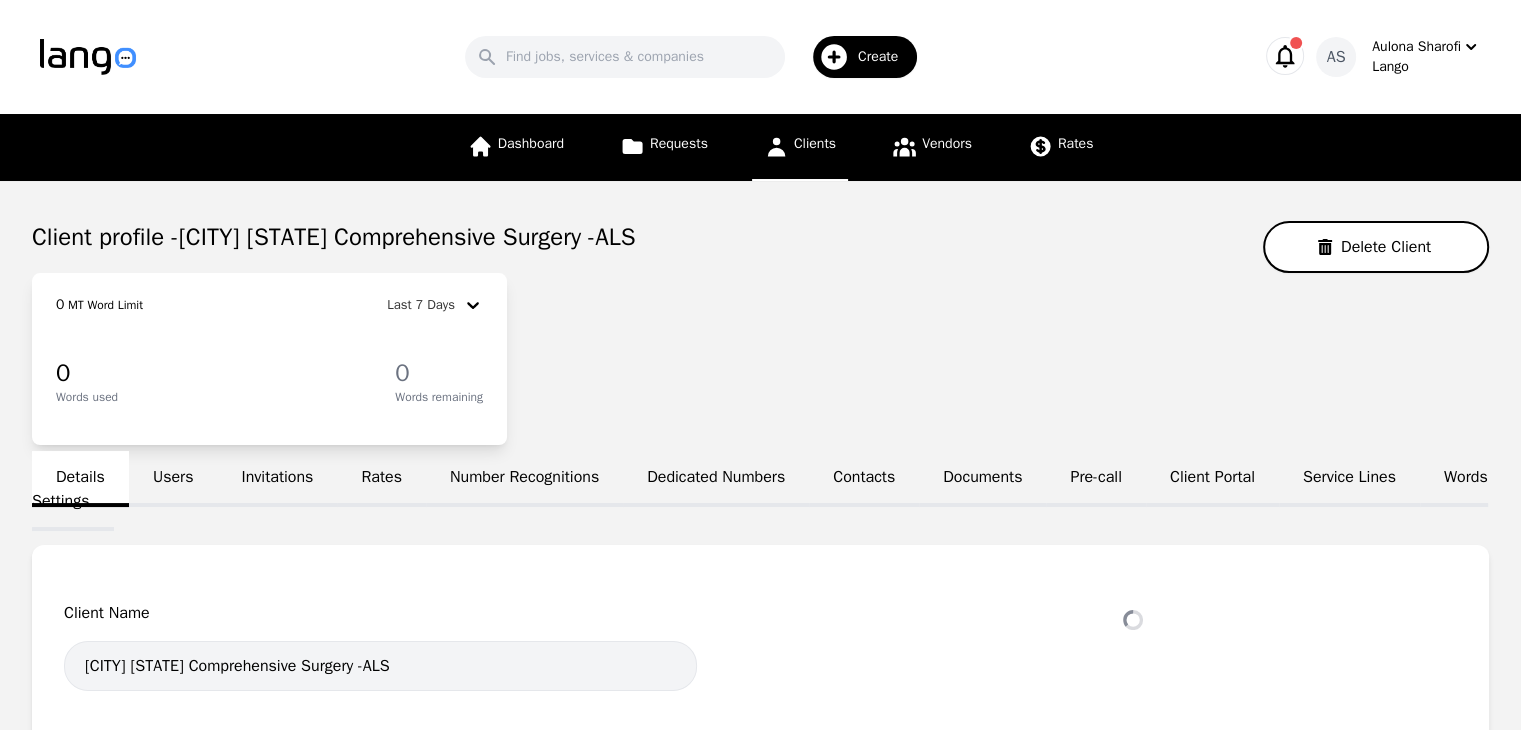 select on "active" 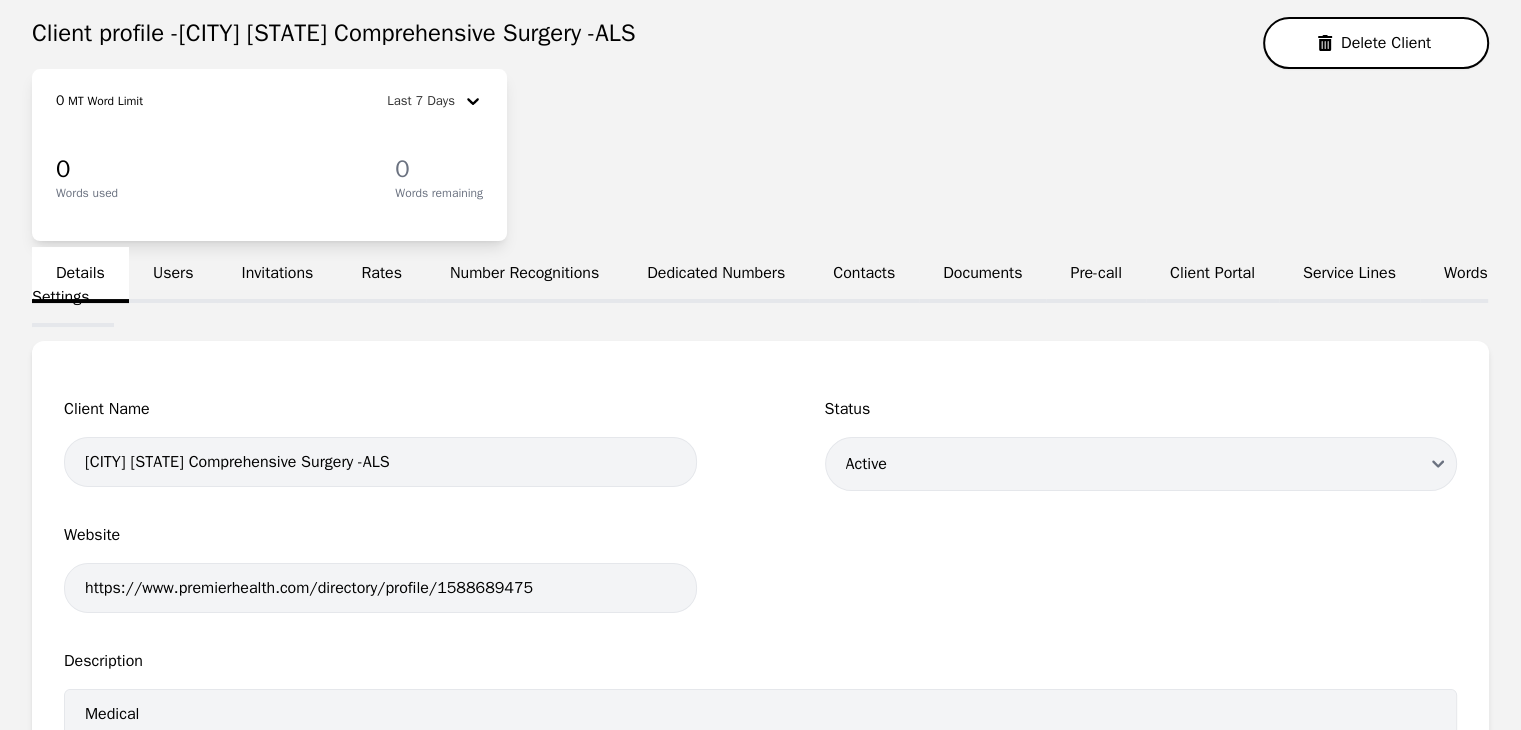 scroll, scrollTop: 200, scrollLeft: 0, axis: vertical 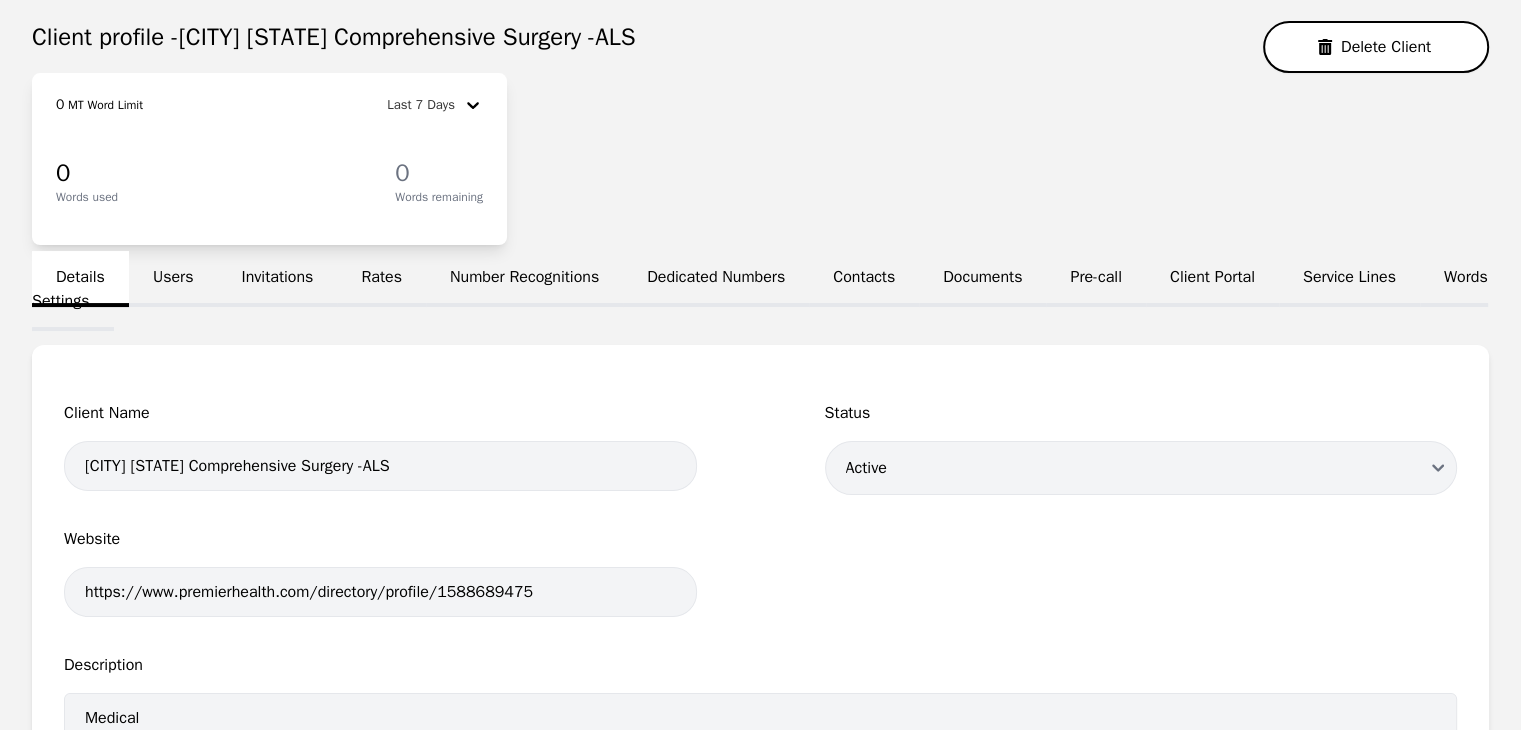 click on "Users" at bounding box center (173, 279) 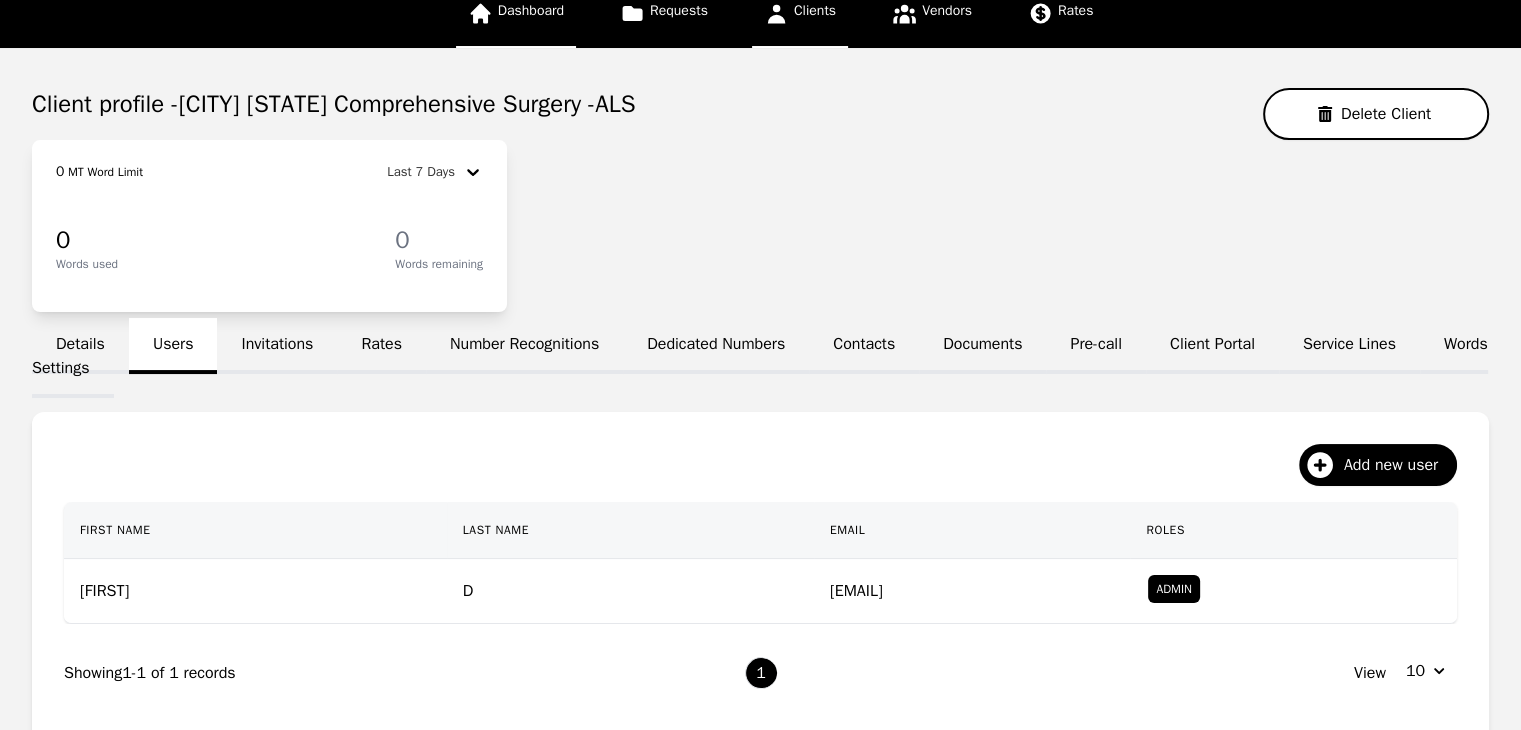 scroll, scrollTop: 0, scrollLeft: 0, axis: both 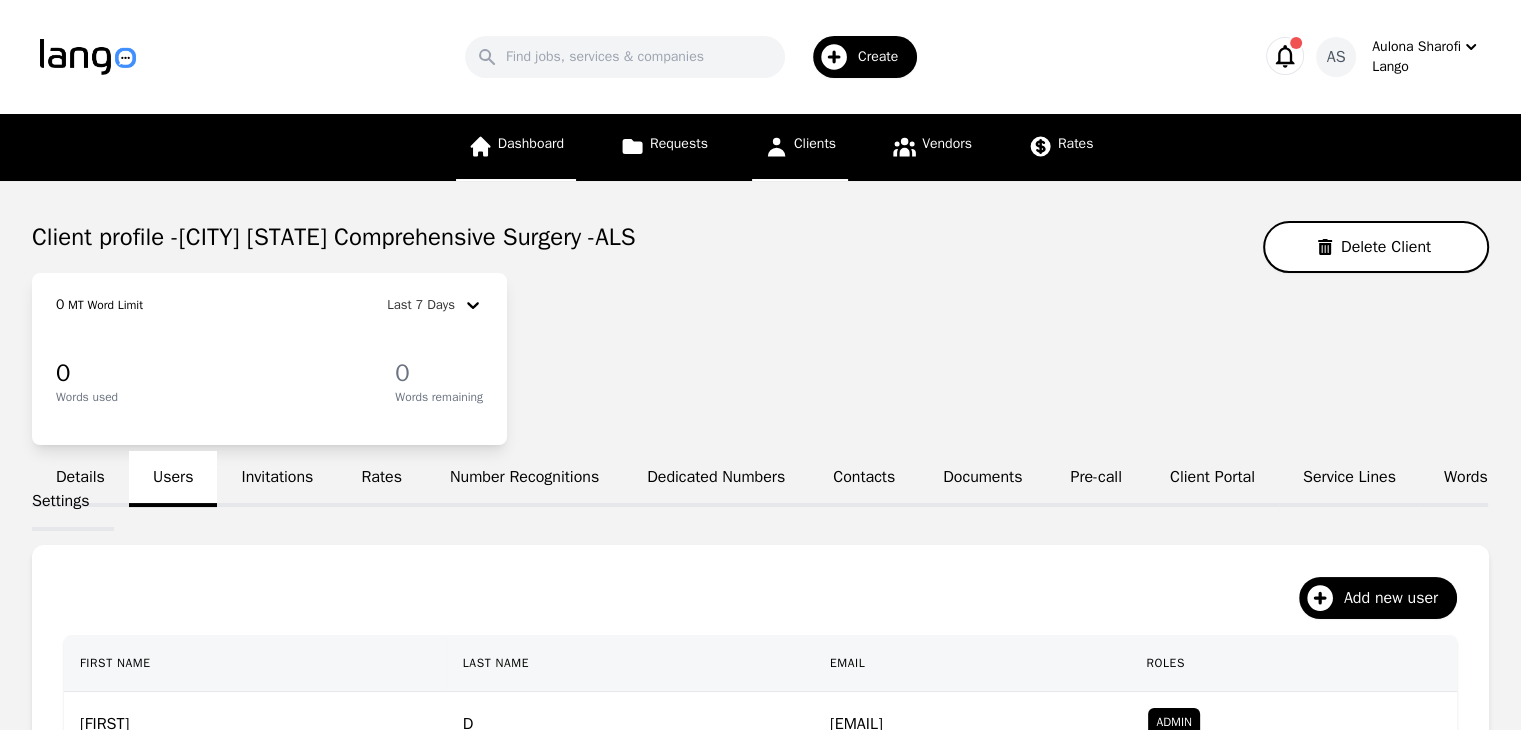 click on "Dashboard" at bounding box center [516, 147] 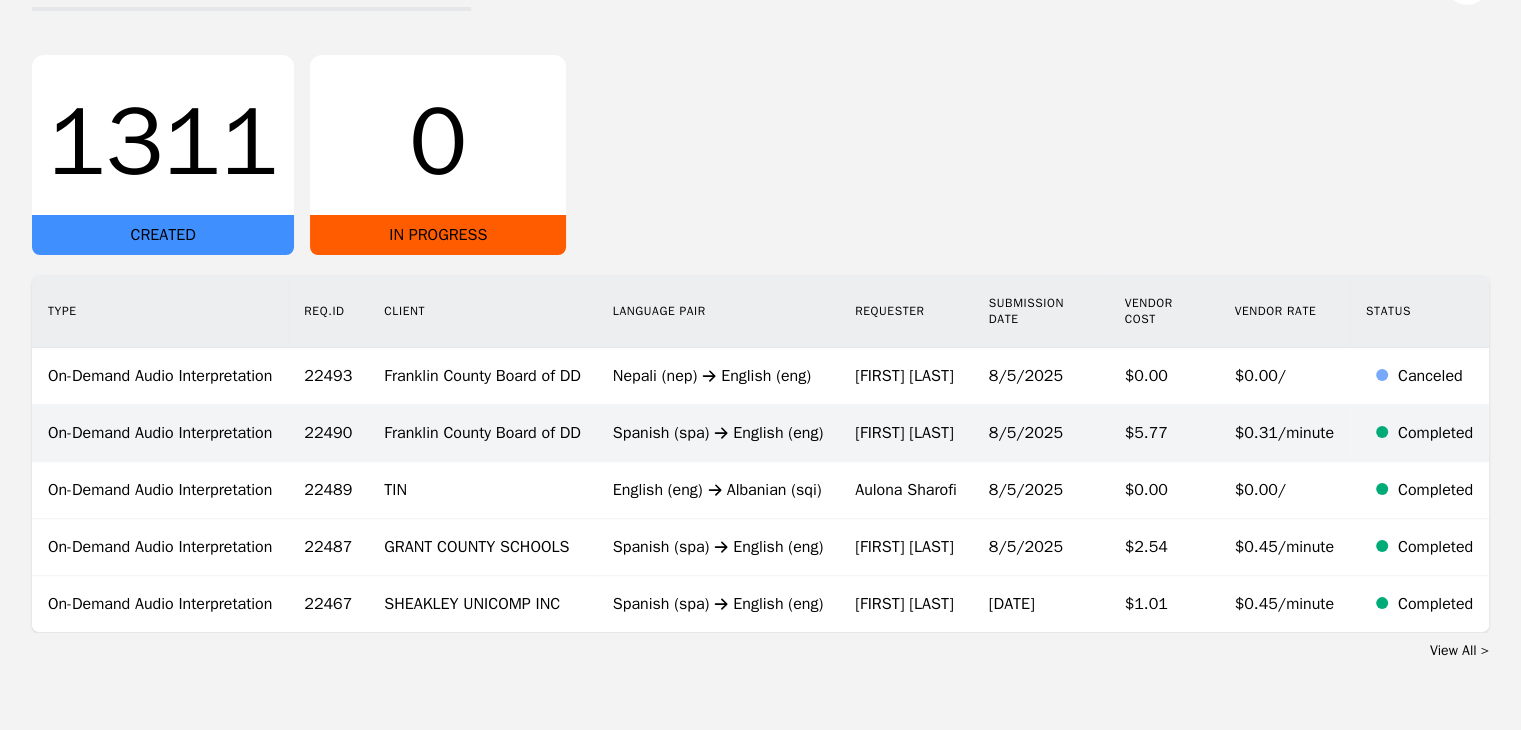 scroll, scrollTop: 300, scrollLeft: 0, axis: vertical 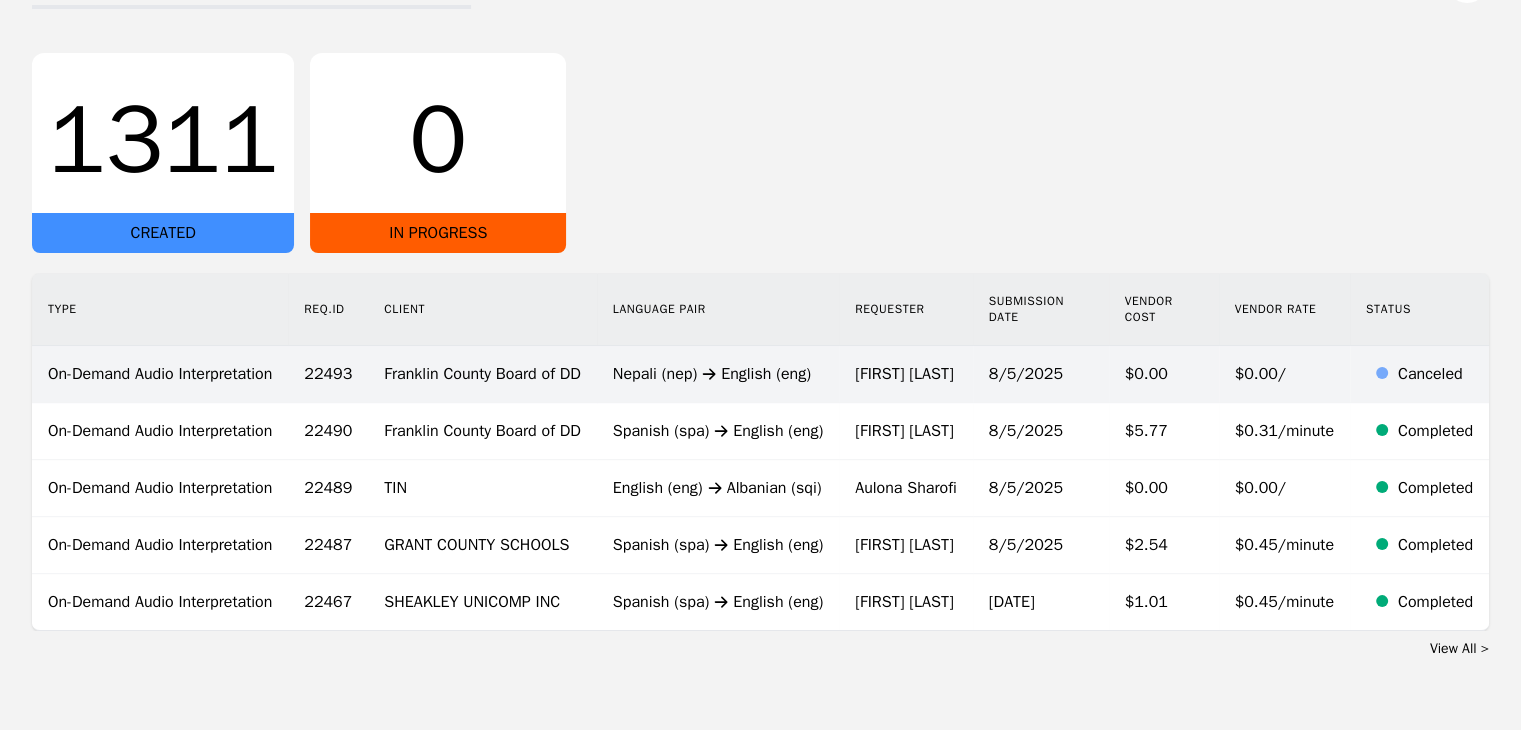 click on "[FIRST] [LAST]" at bounding box center [906, 374] 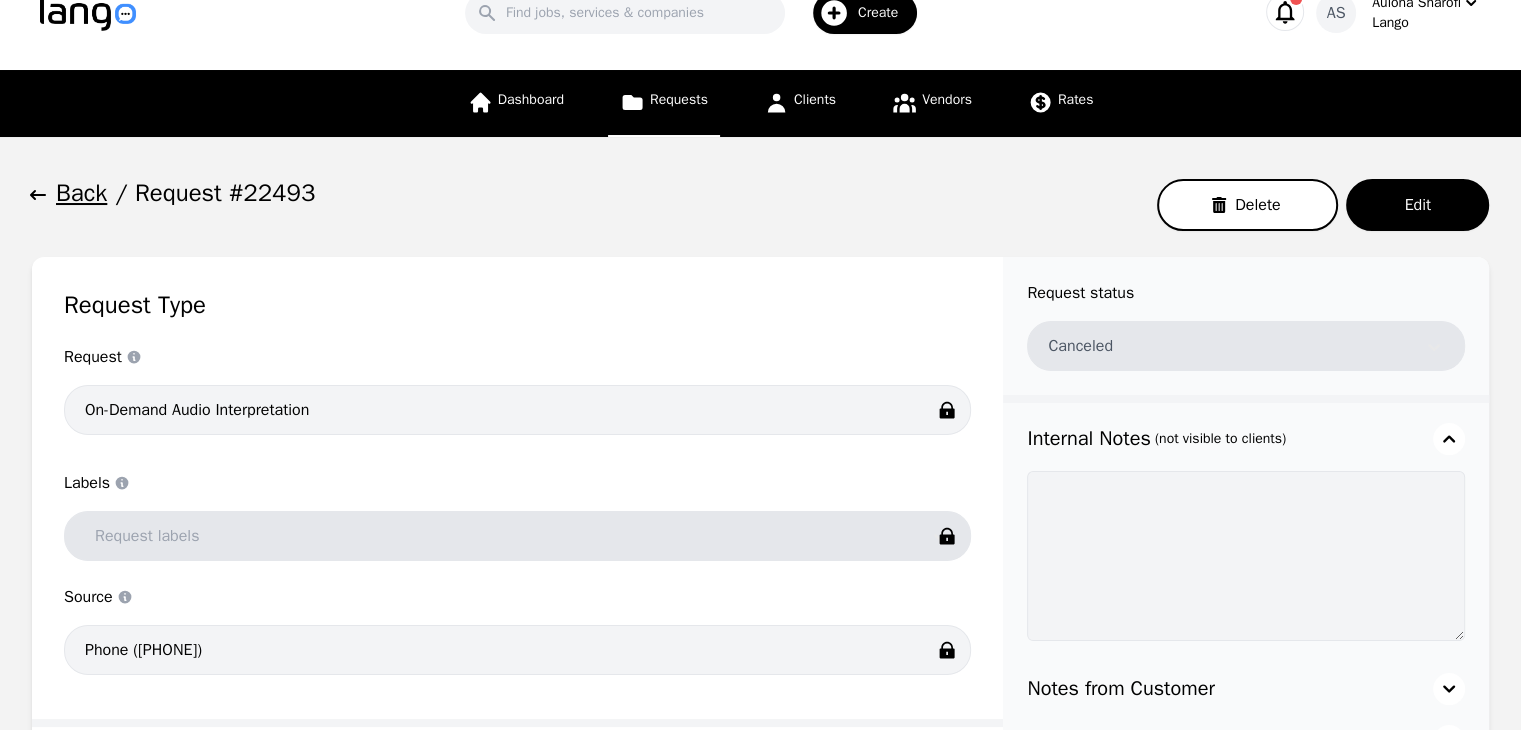 scroll, scrollTop: 0, scrollLeft: 0, axis: both 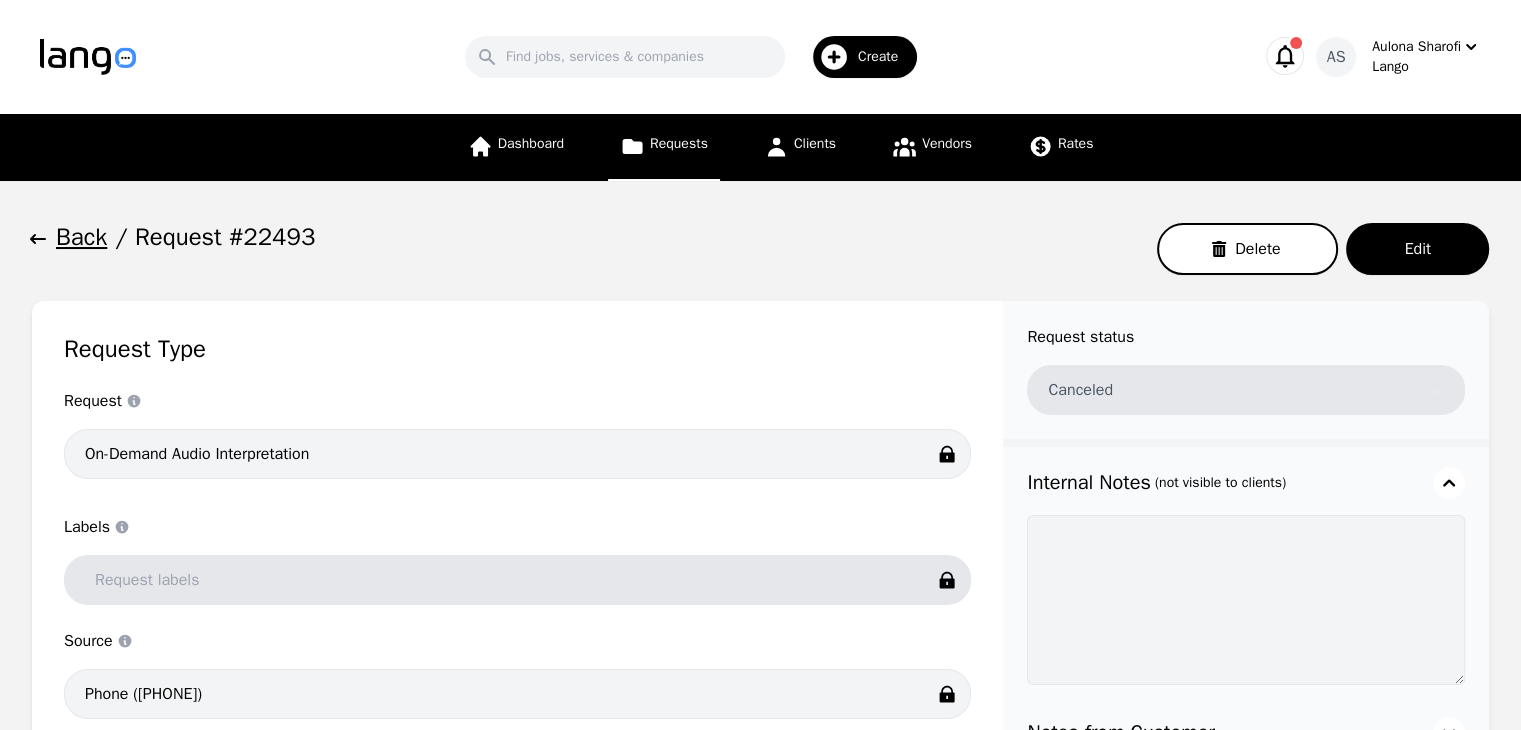 click 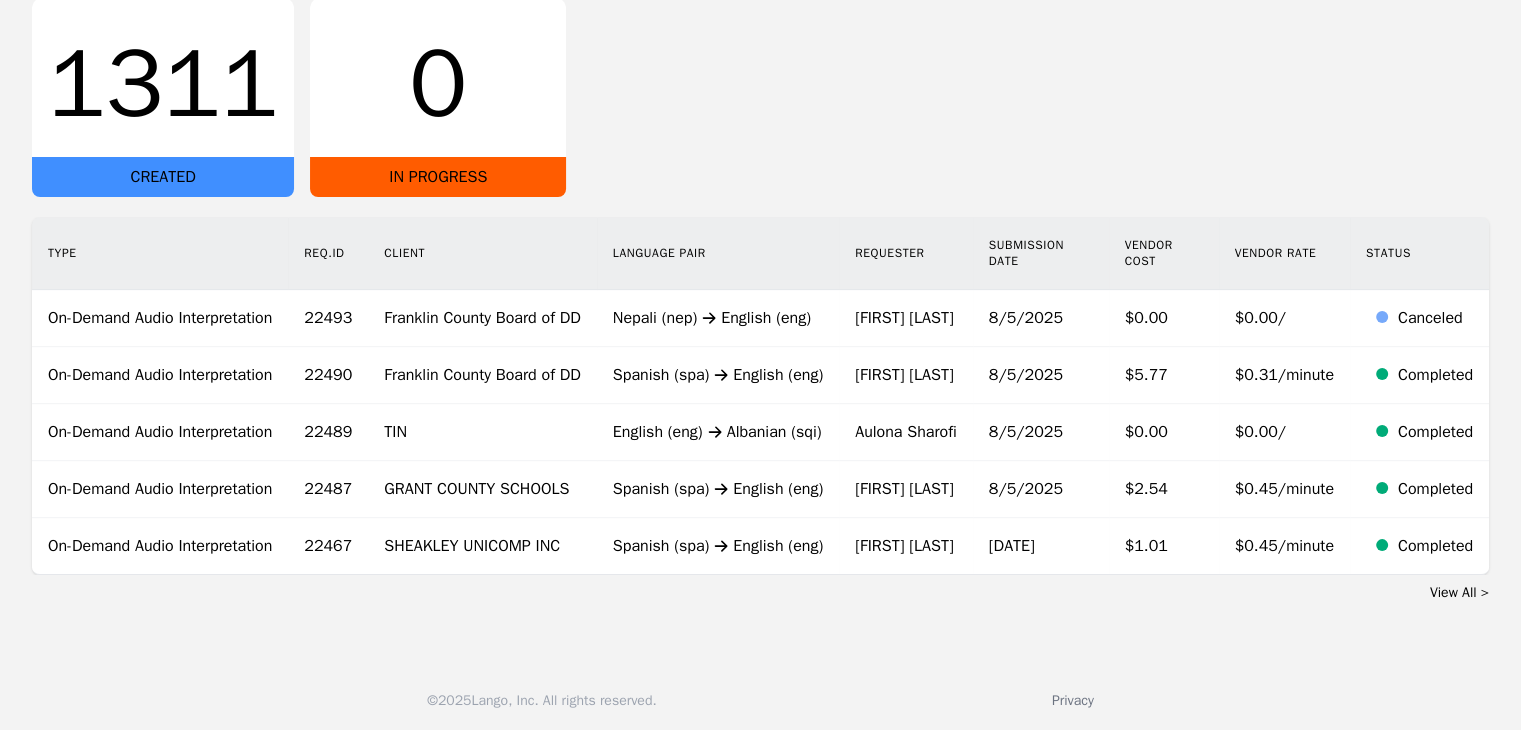 scroll, scrollTop: 359, scrollLeft: 0, axis: vertical 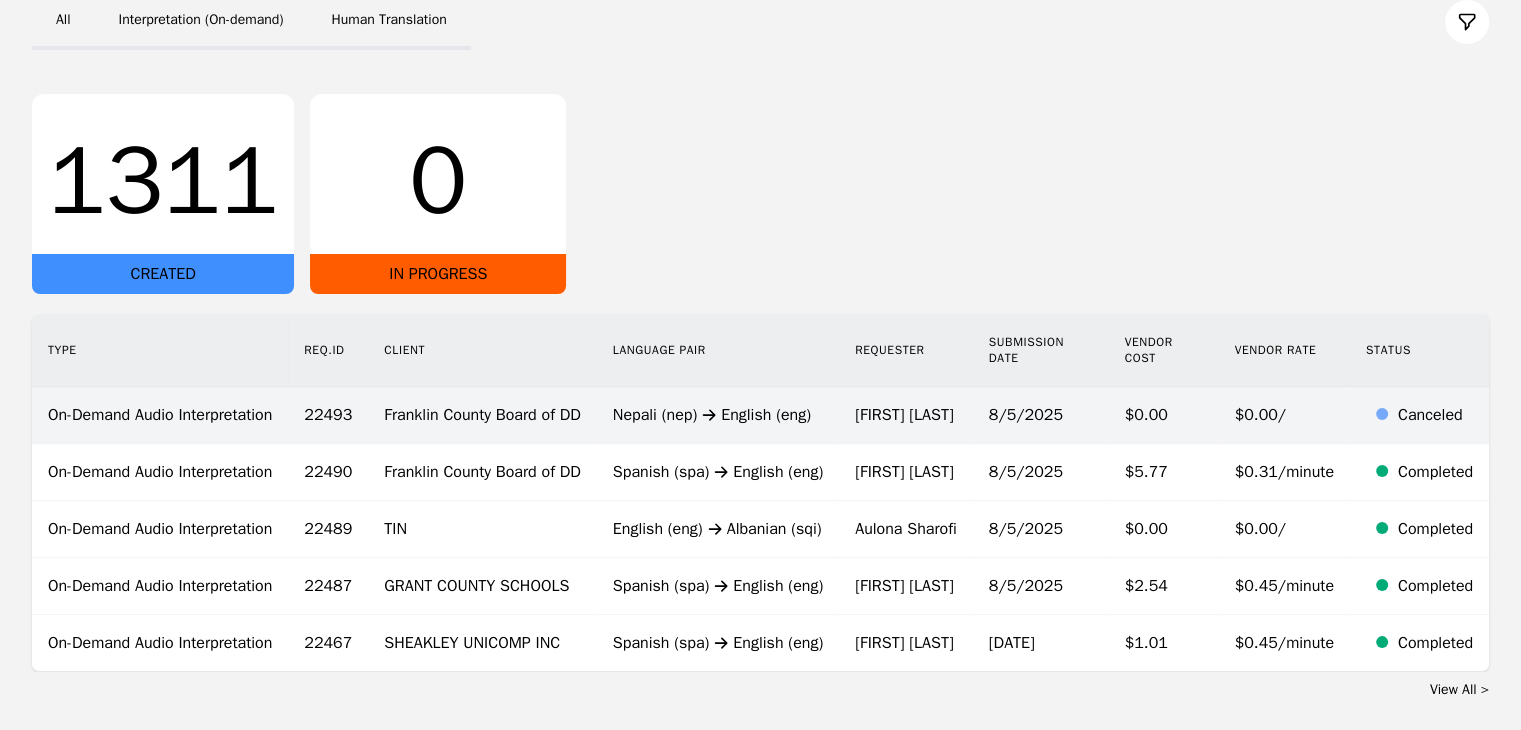 click on "Nepali (nep) English (eng)" at bounding box center (718, 415) 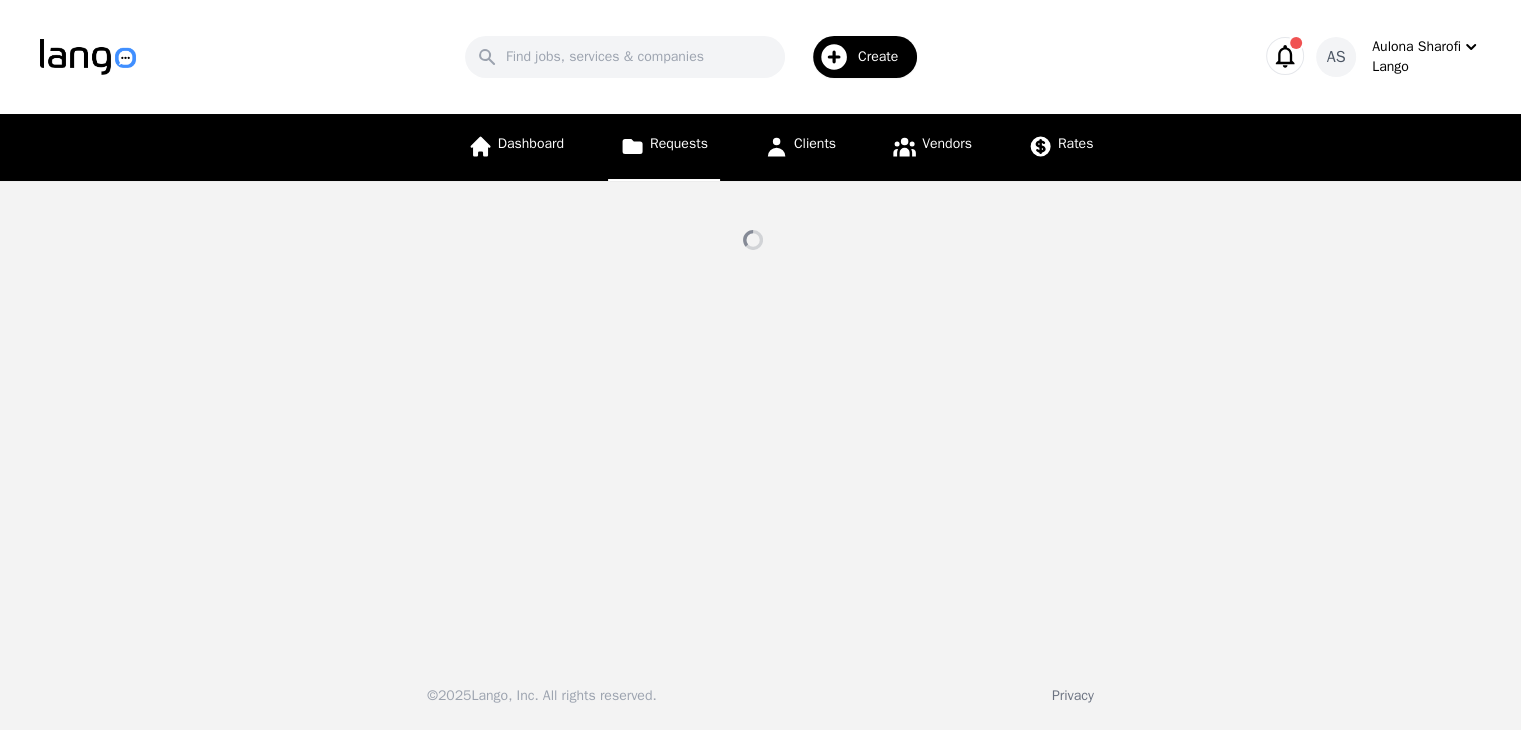 scroll, scrollTop: 0, scrollLeft: 0, axis: both 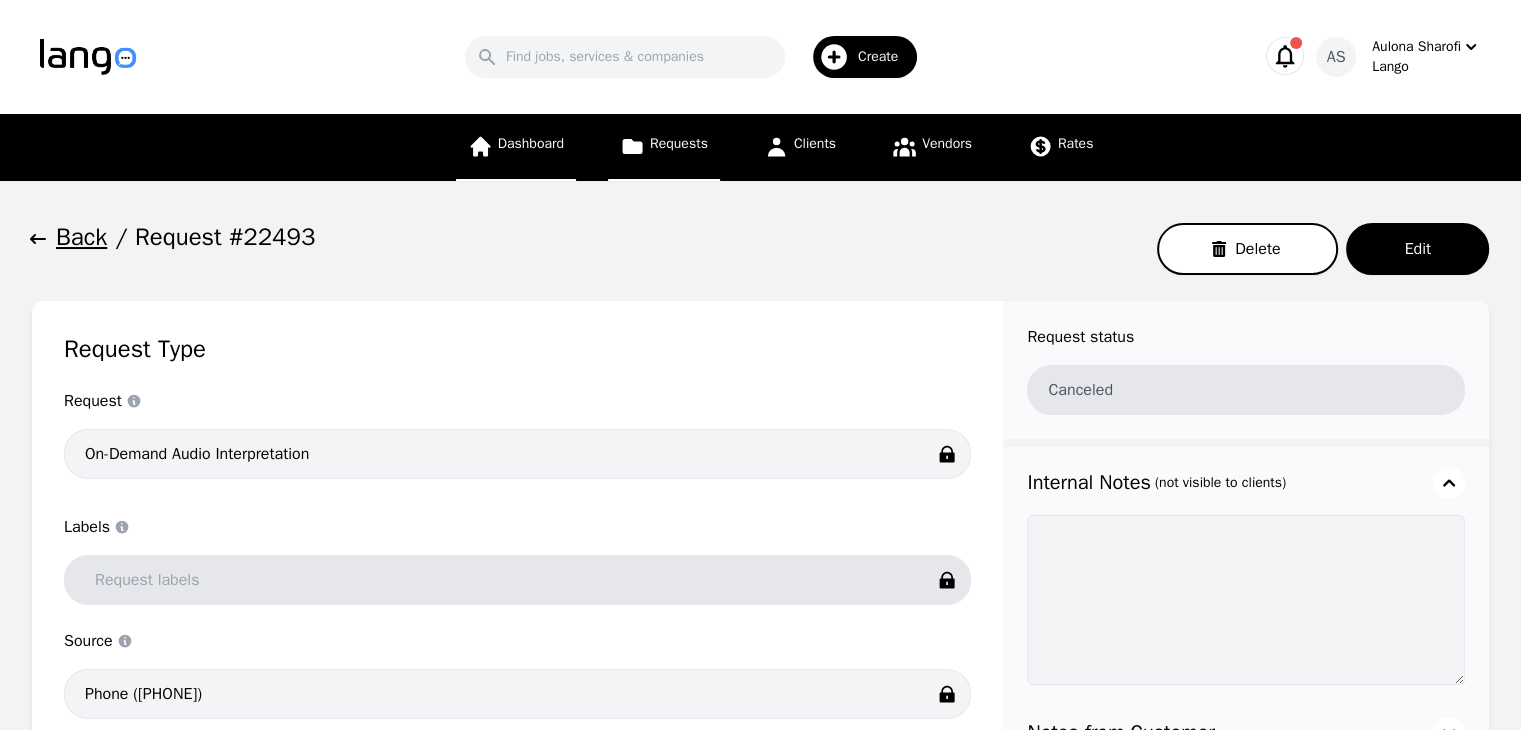 click on "Dashboard" at bounding box center (531, 143) 